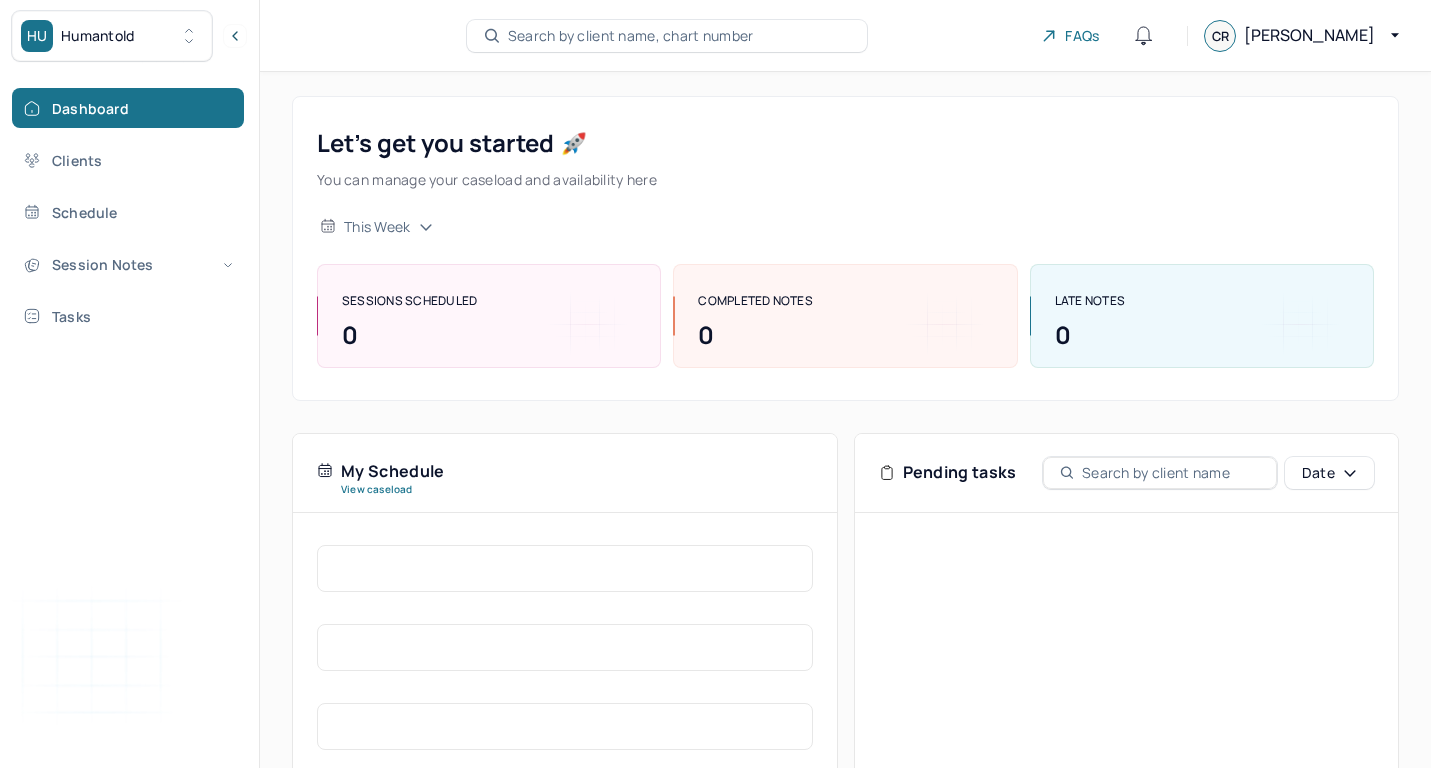 scroll, scrollTop: 0, scrollLeft: 0, axis: both 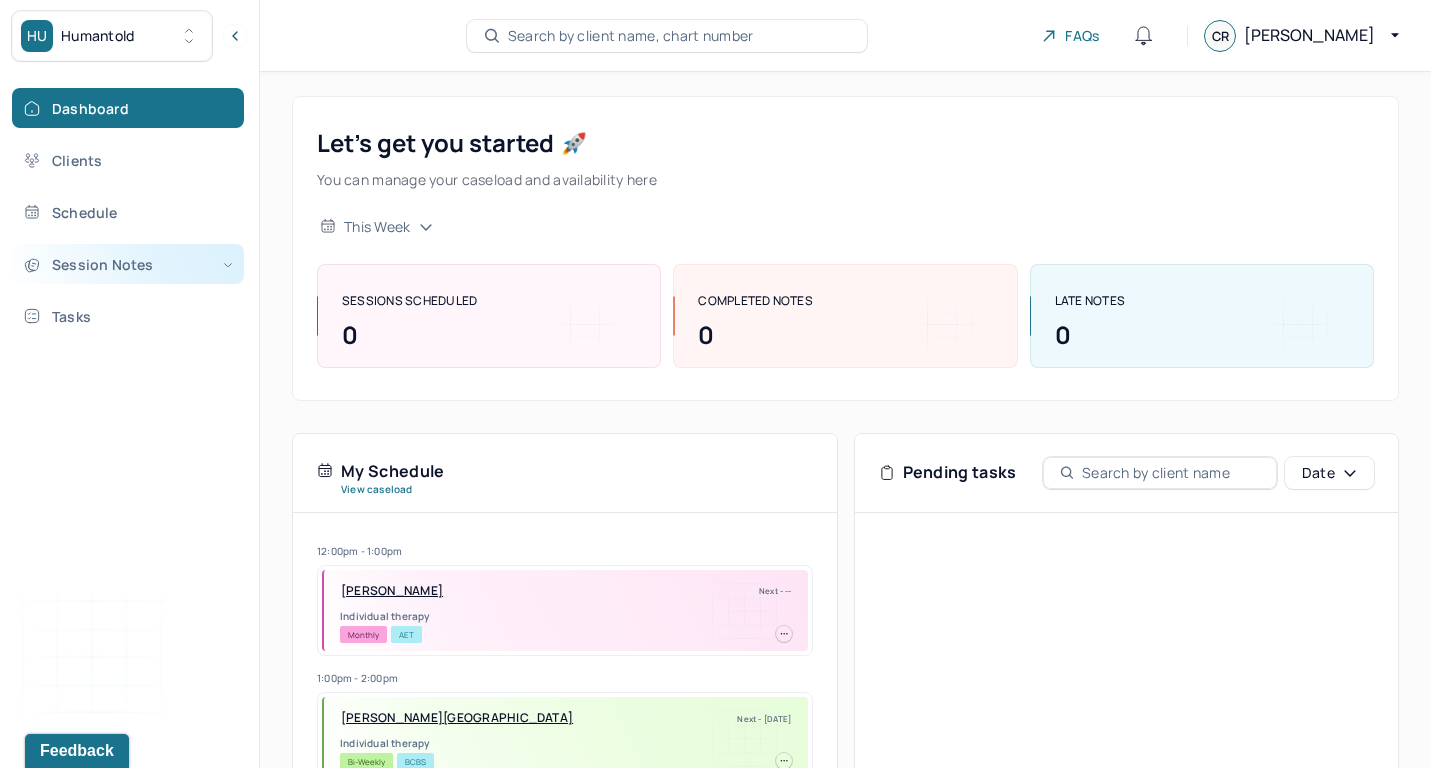 click on "Session Notes" at bounding box center (128, 264) 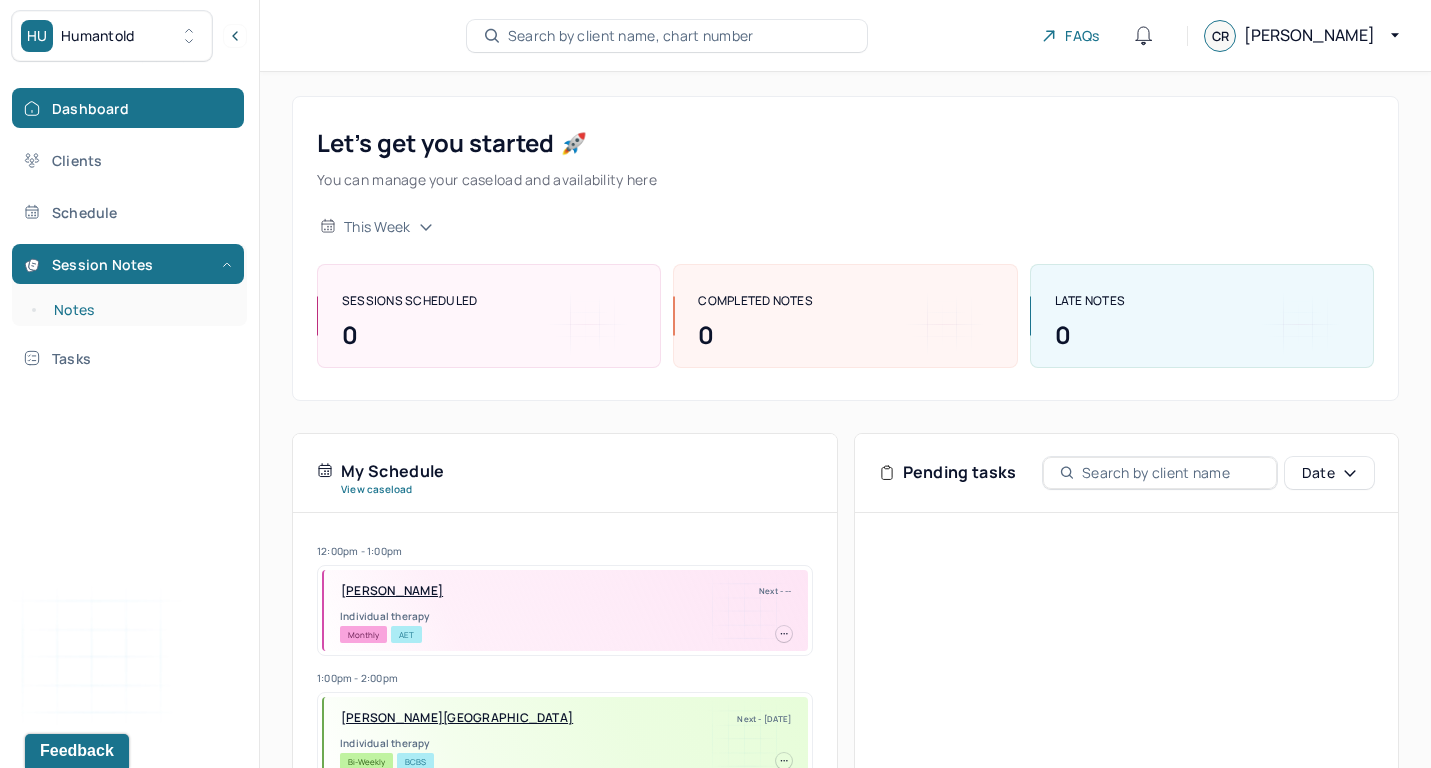 click on "Notes" at bounding box center (139, 310) 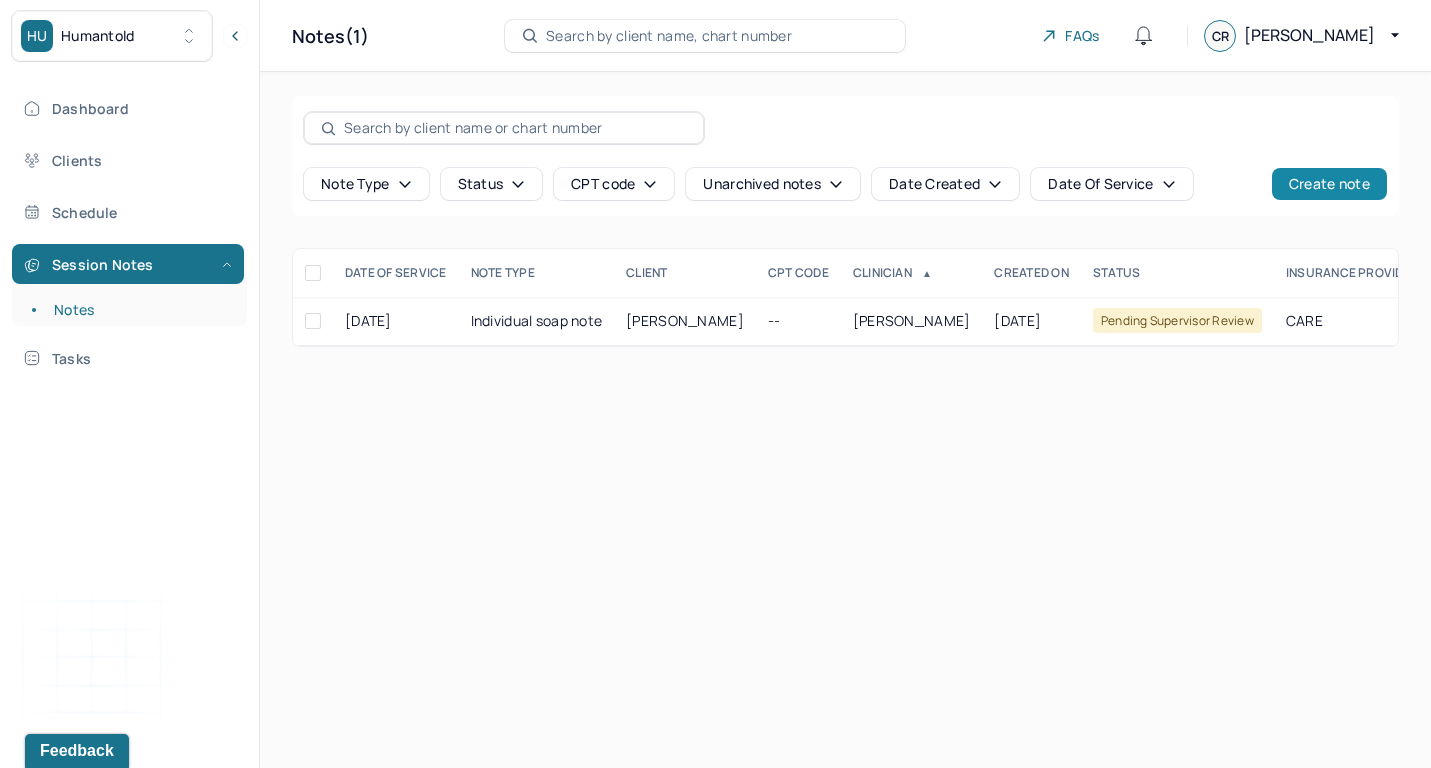 click on "Create note" at bounding box center (1329, 184) 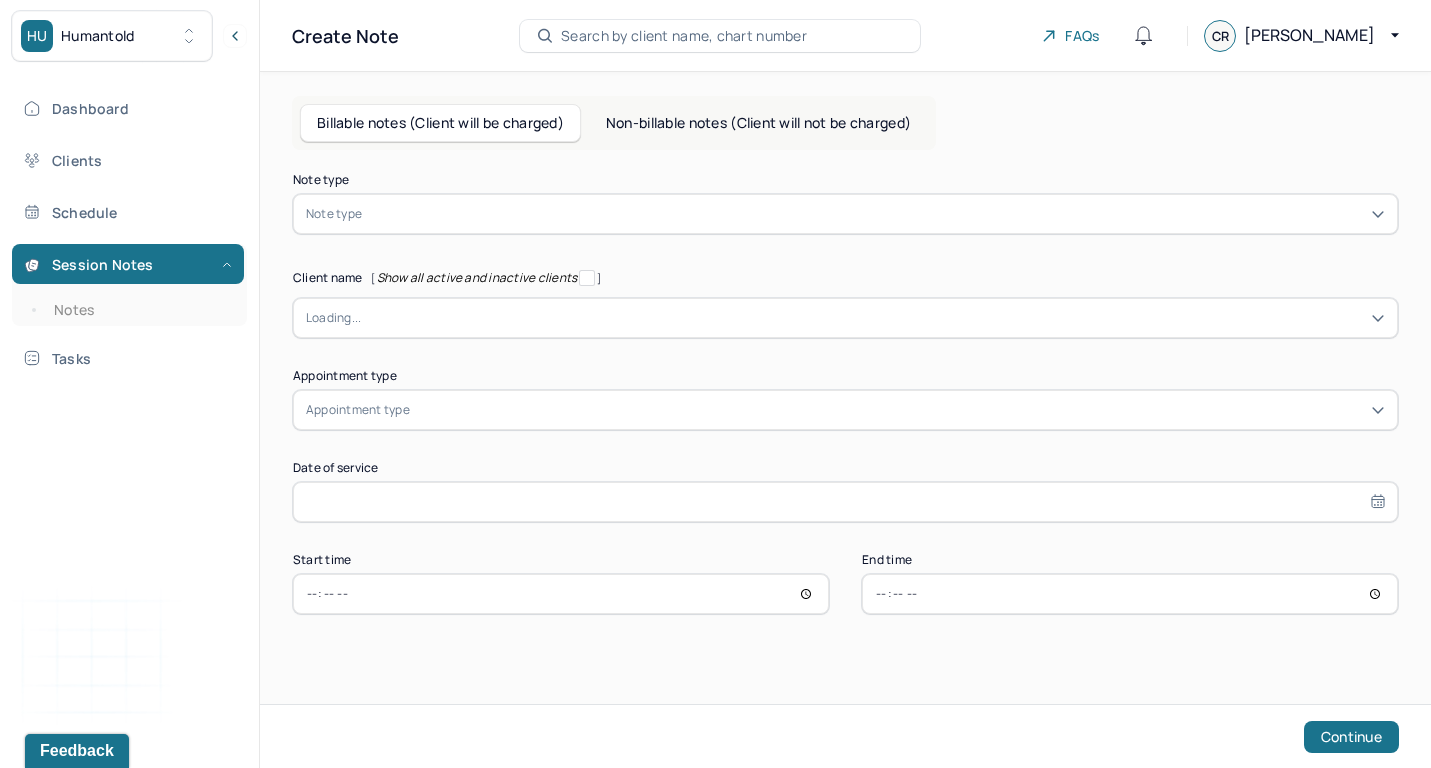 click at bounding box center [875, 214] 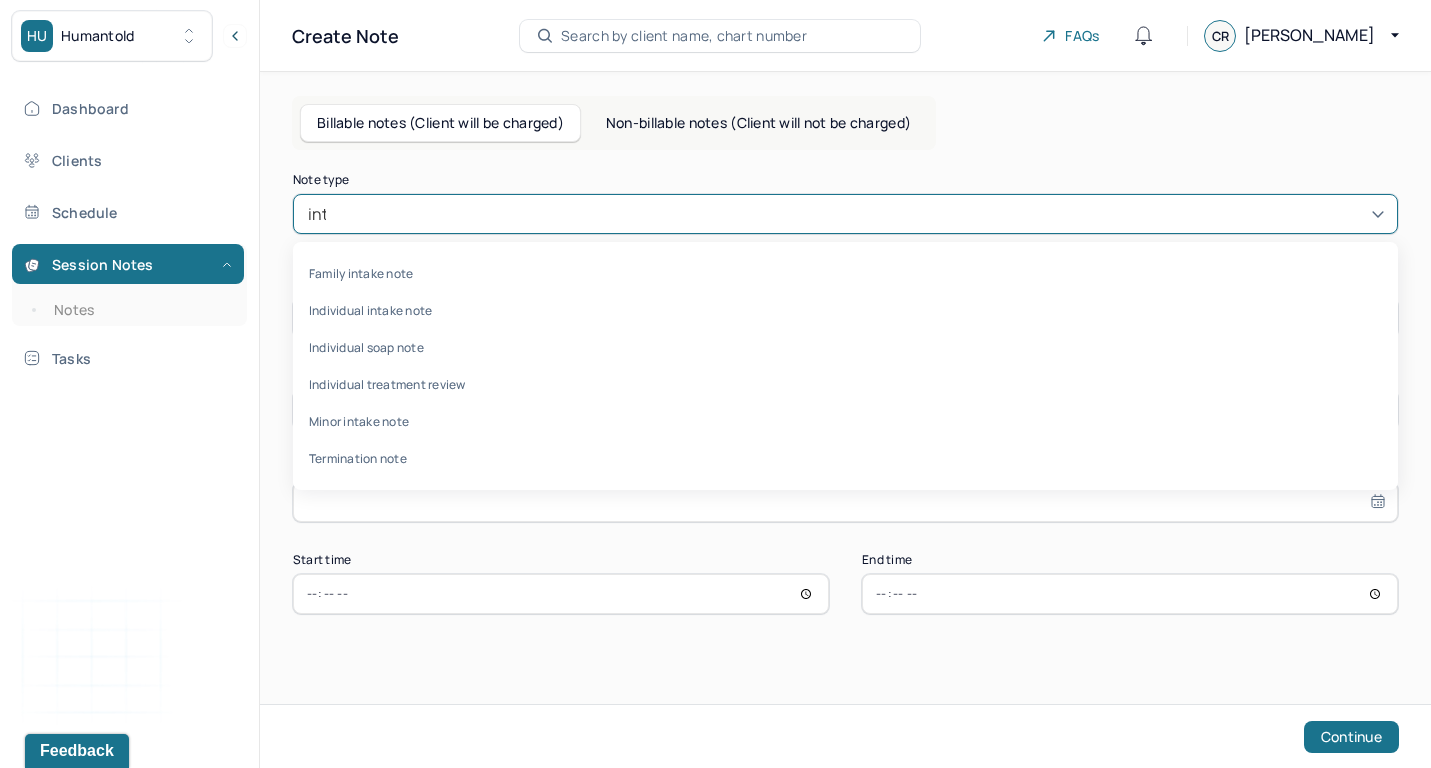 type on "inta" 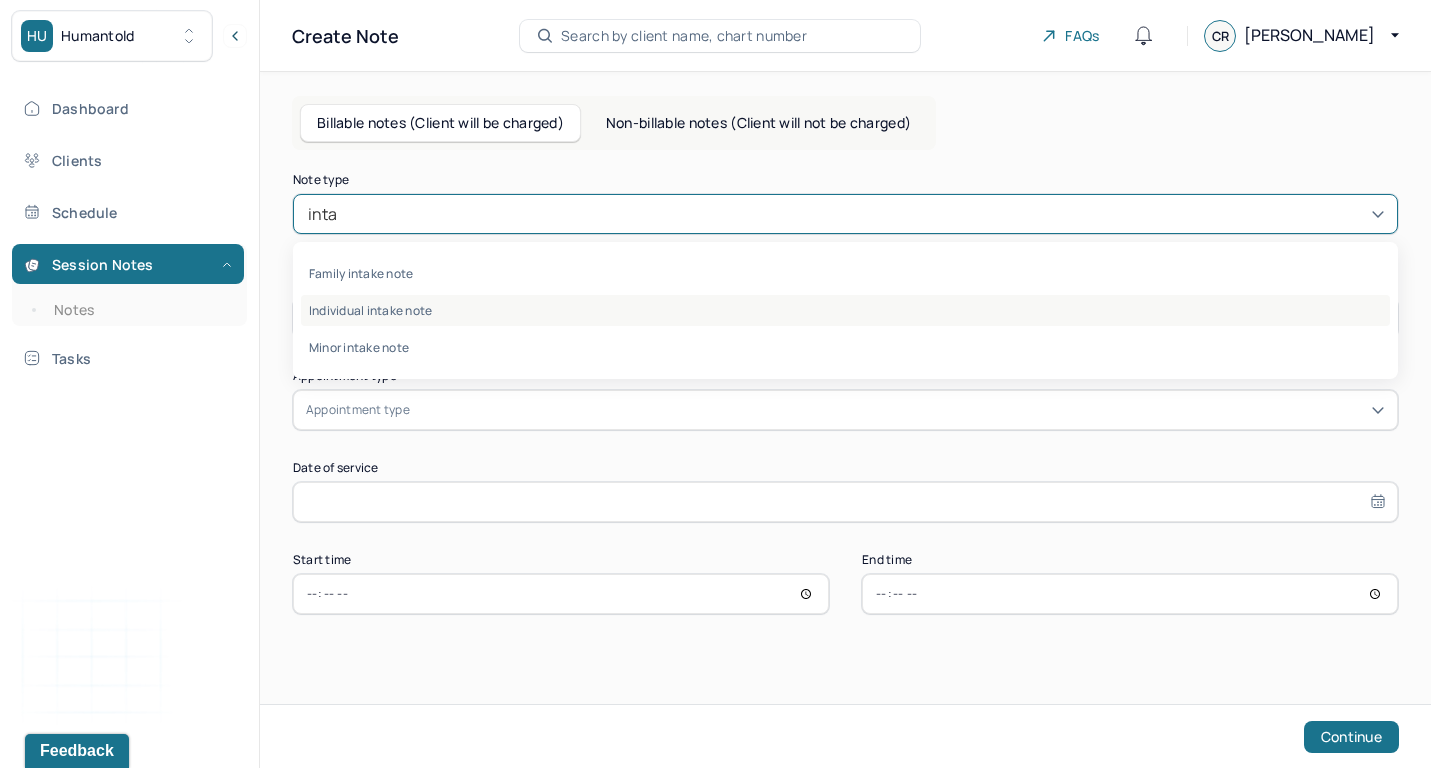 click on "Individual intake note" at bounding box center [845, 310] 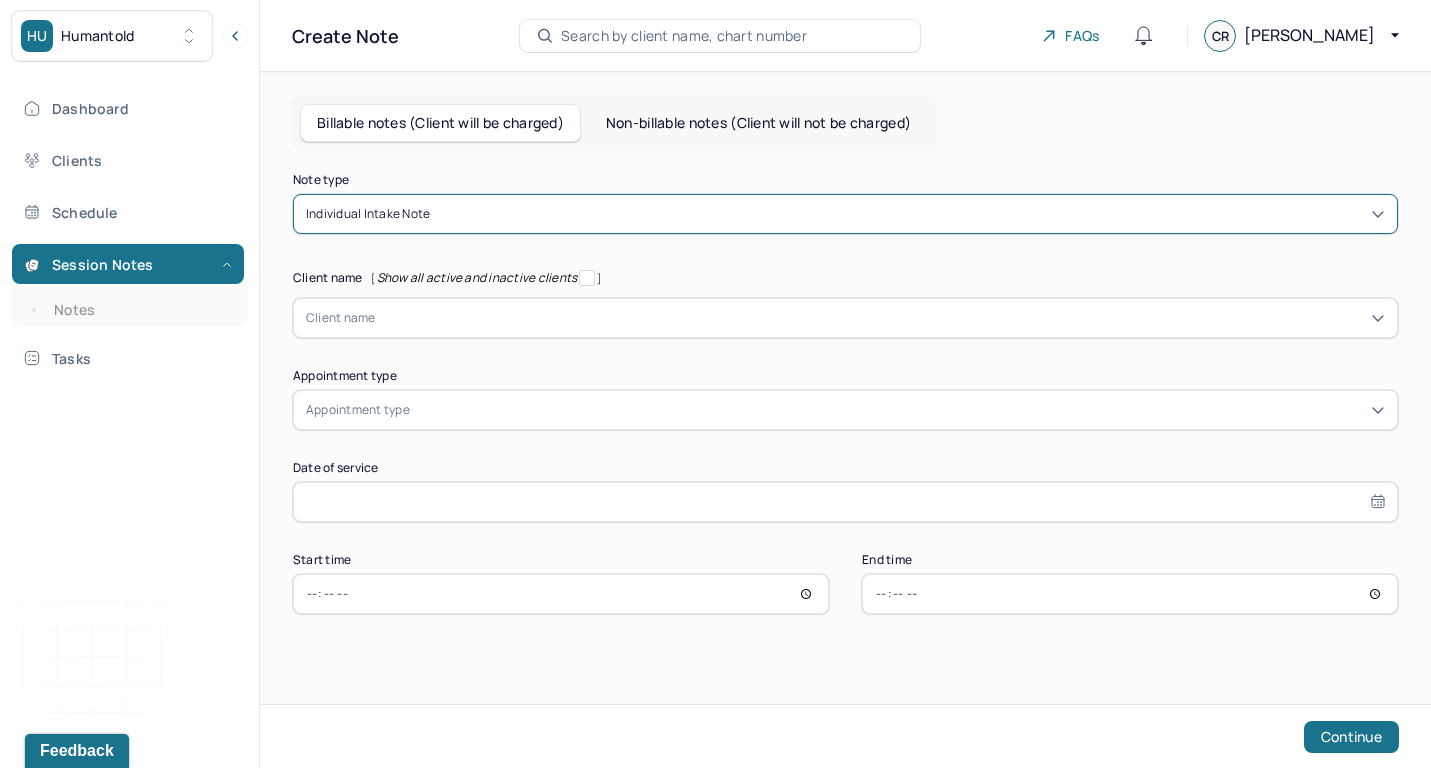 click at bounding box center [880, 318] 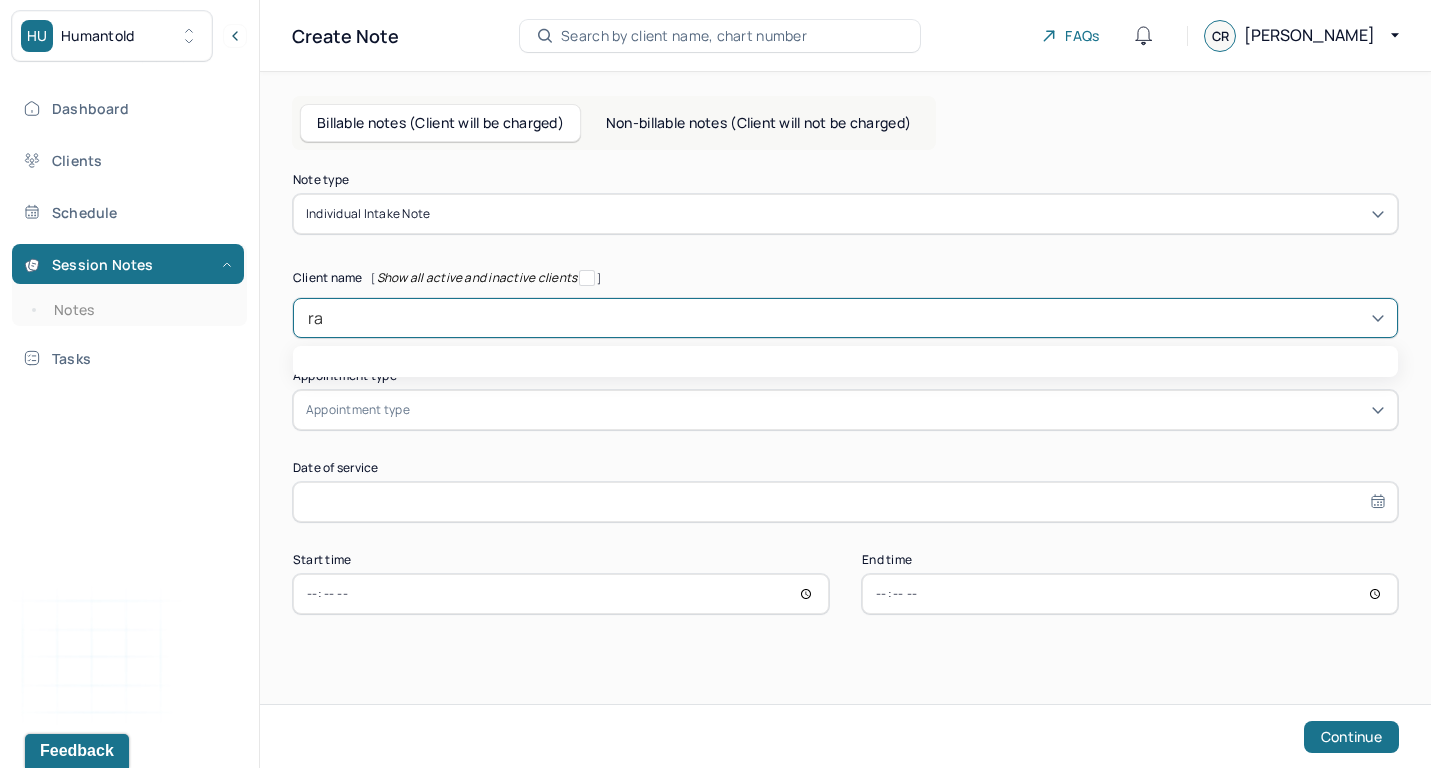 type on "ray" 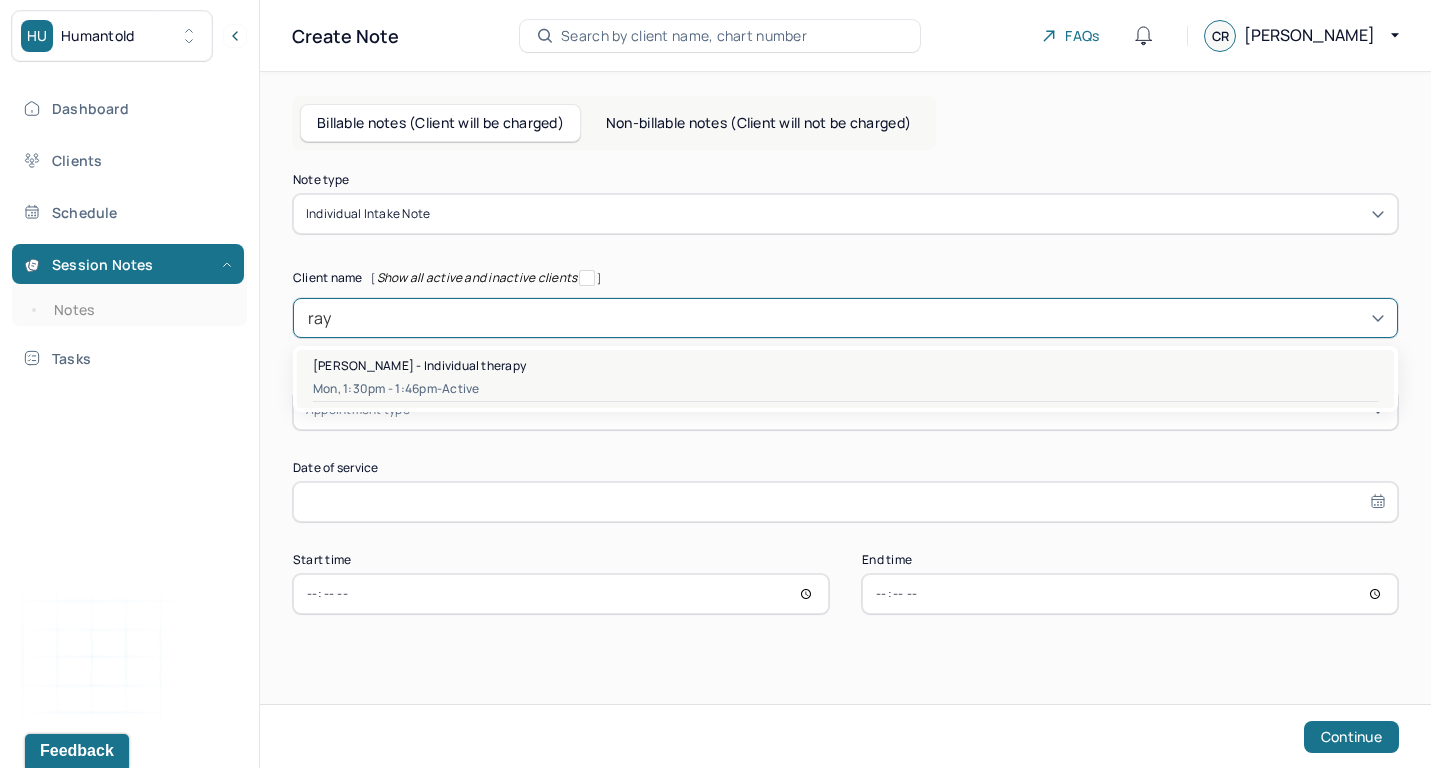 click on "[PERSON_NAME] - Individual therapy" at bounding box center [845, 365] 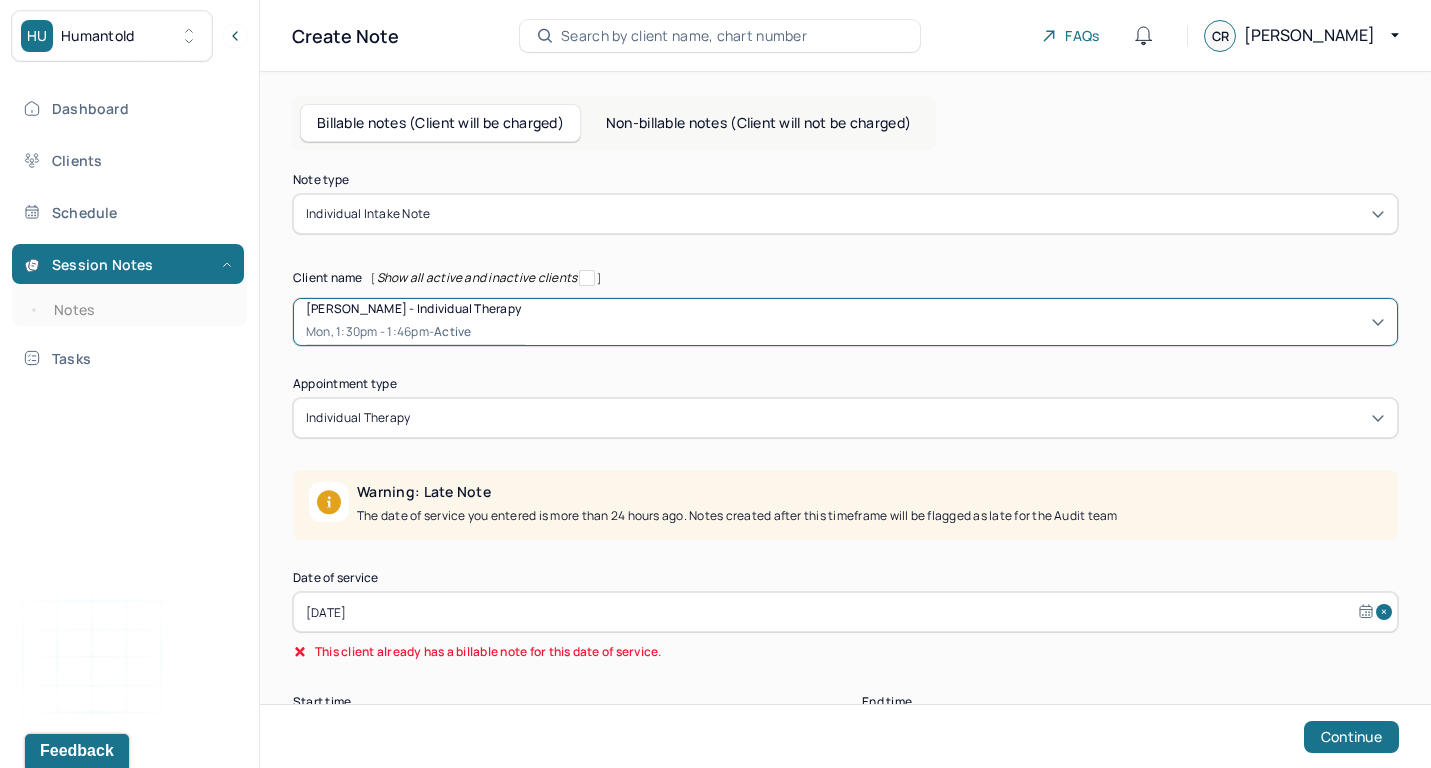 scroll, scrollTop: 1, scrollLeft: 0, axis: vertical 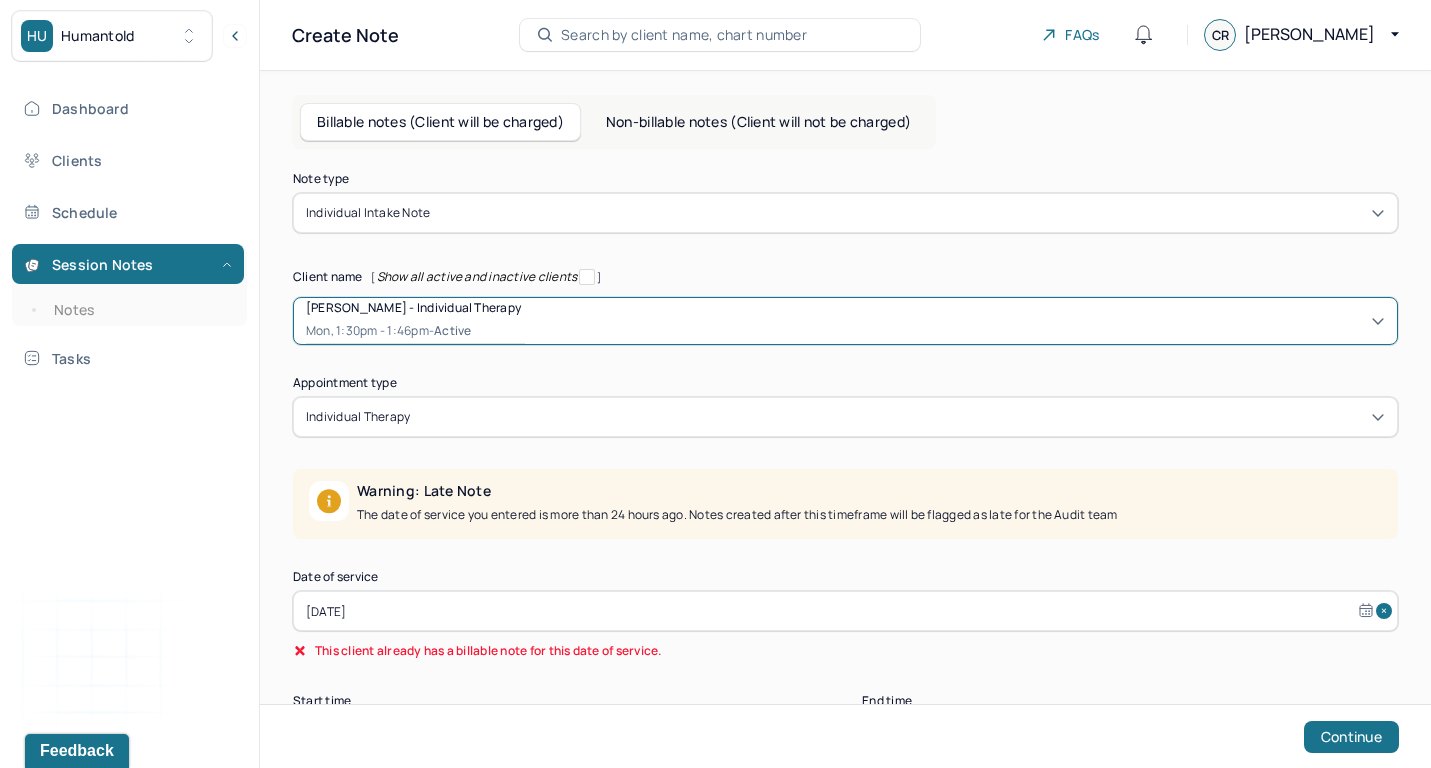 select on "5" 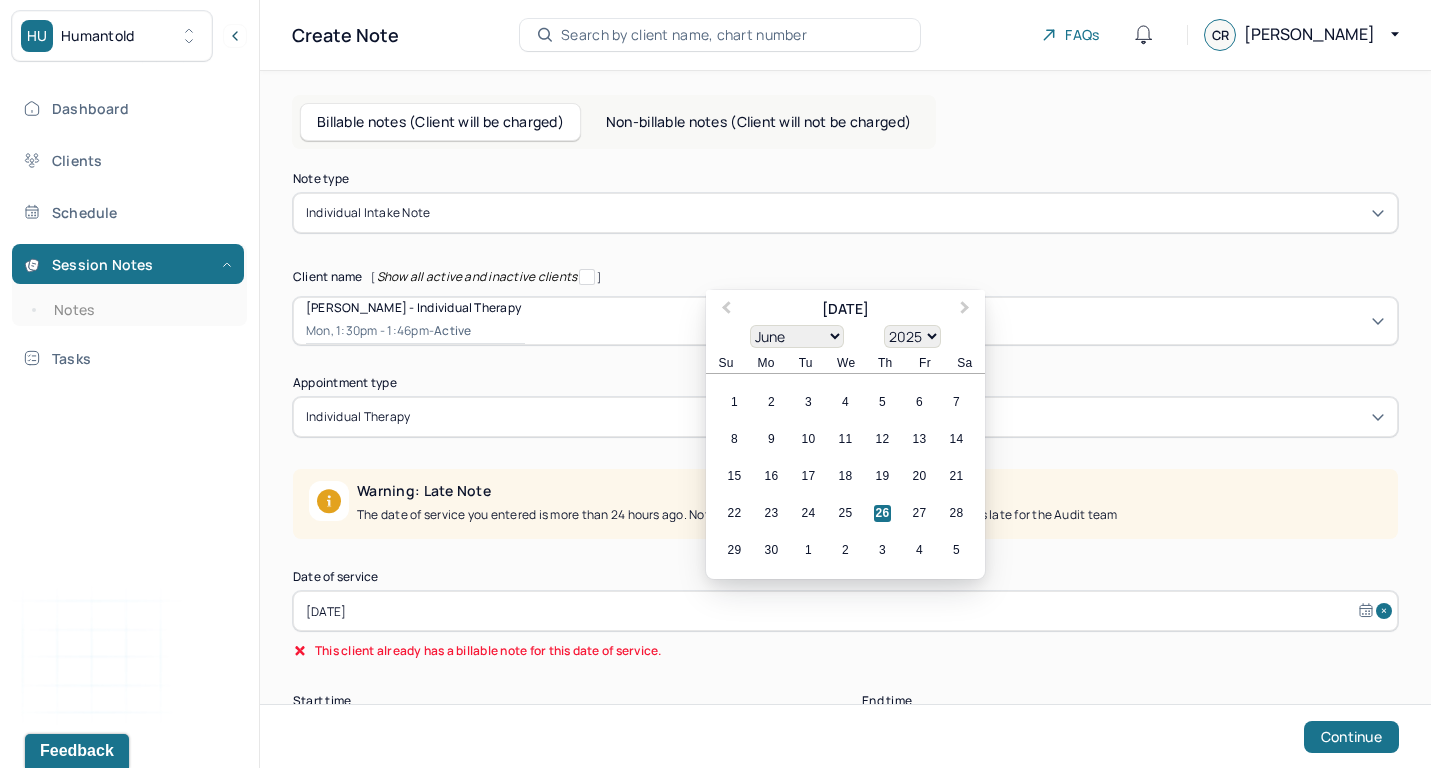 click on "[DATE]" at bounding box center (845, 611) 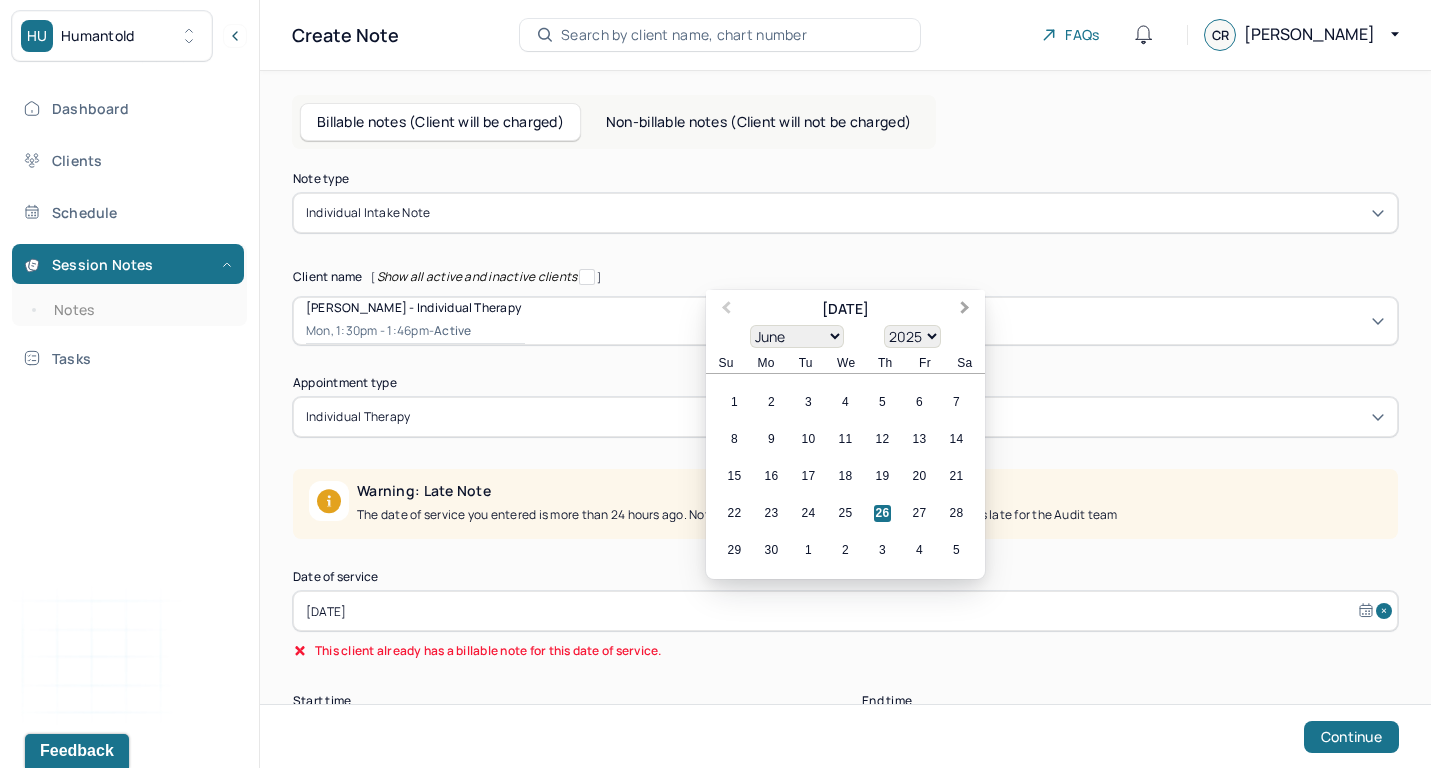 click on "Next Month" at bounding box center [965, 310] 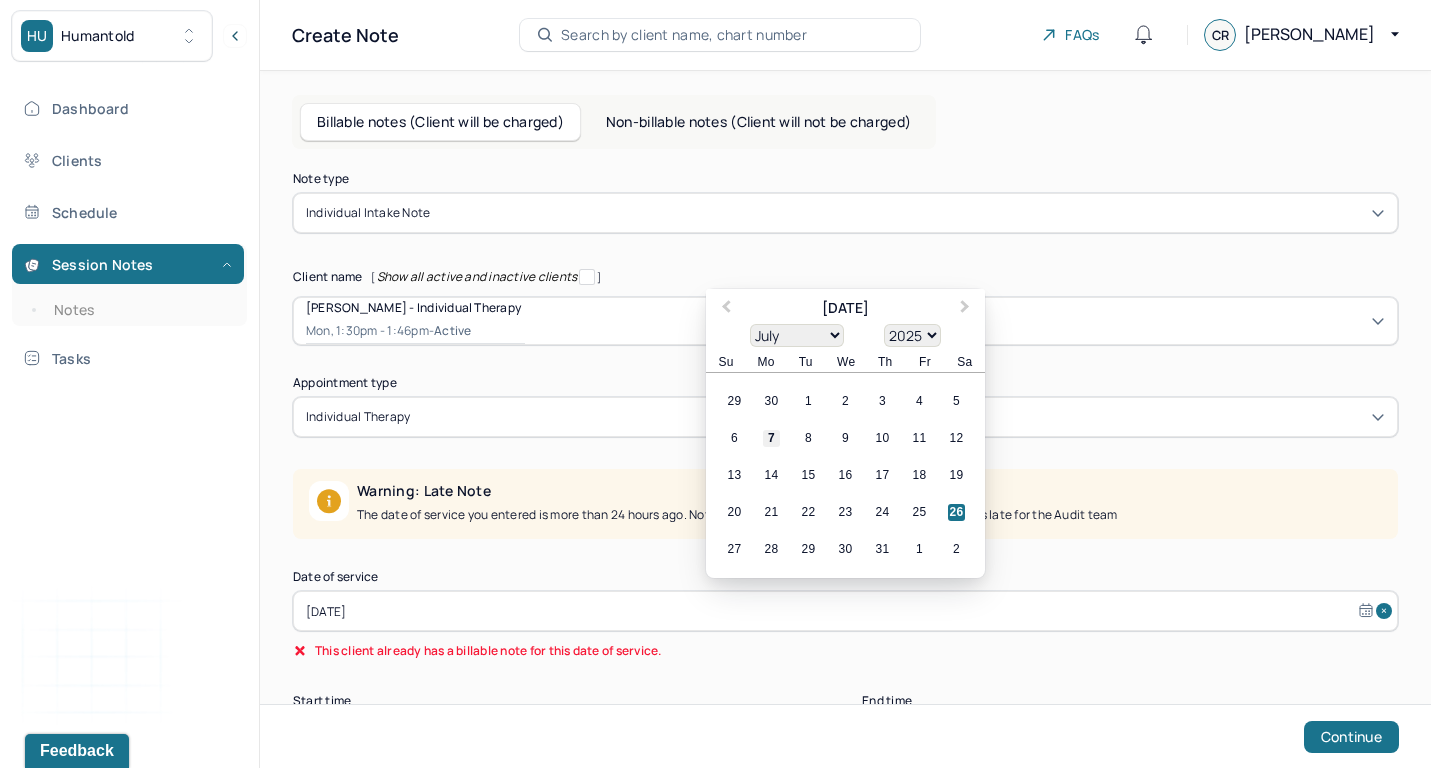 click on "7" at bounding box center (771, 438) 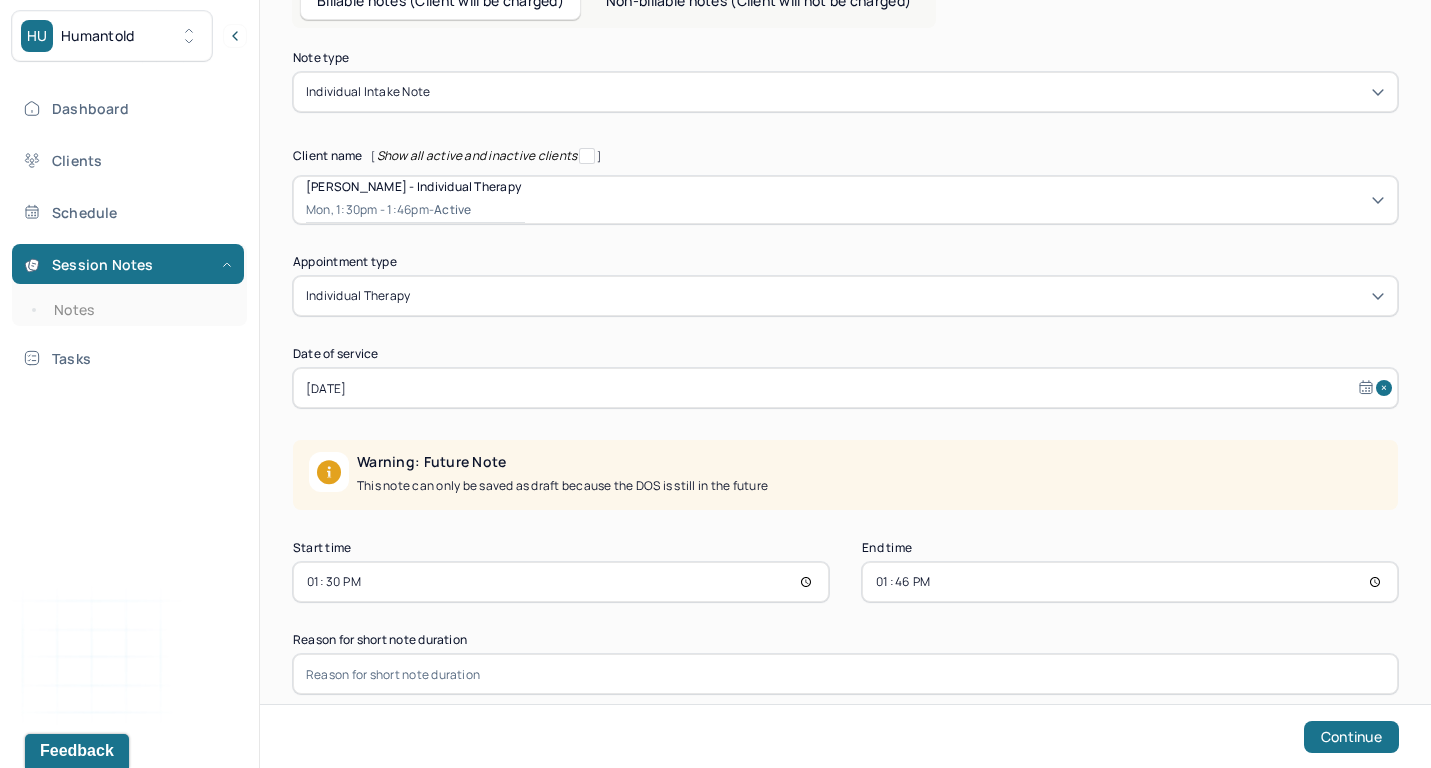 scroll, scrollTop: 122, scrollLeft: 0, axis: vertical 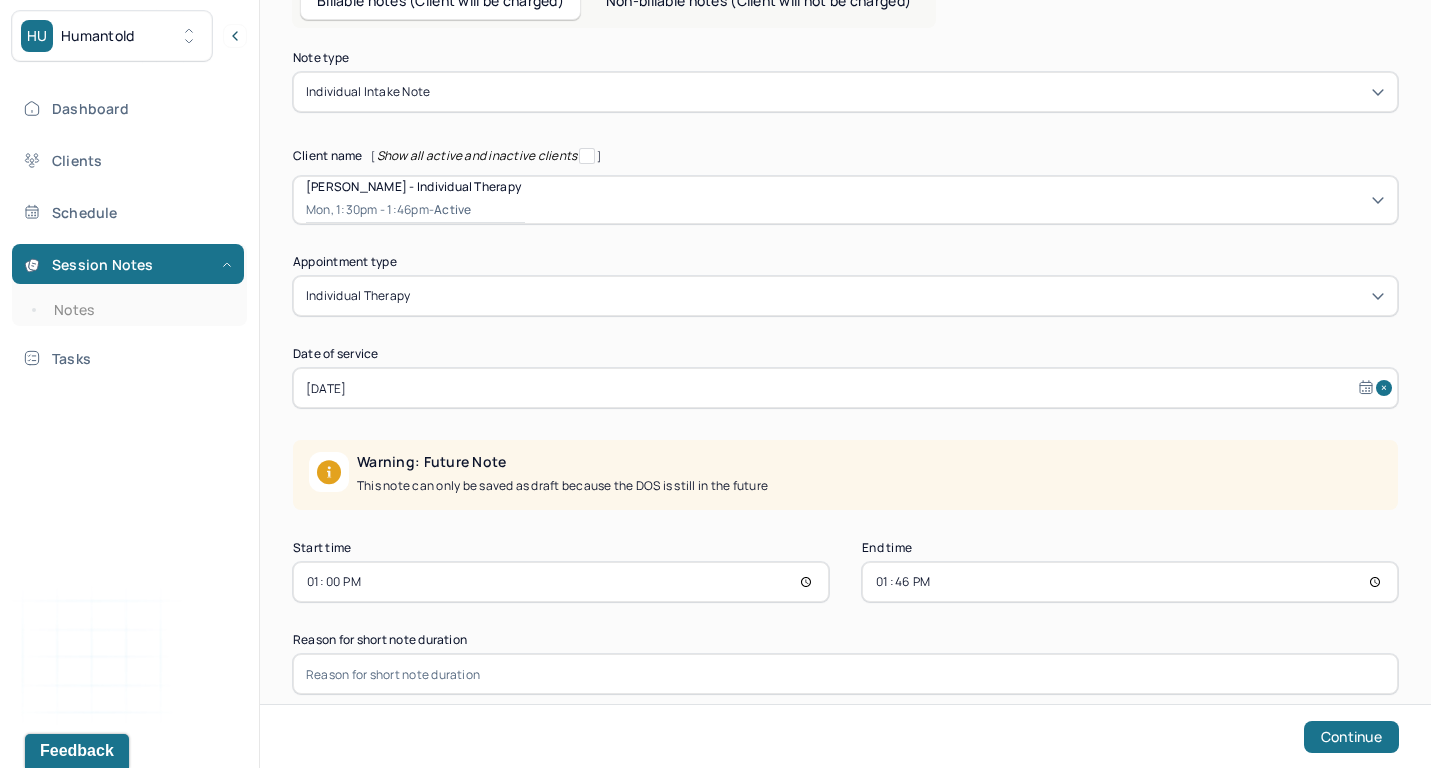 click on "13:46" at bounding box center [1130, 582] 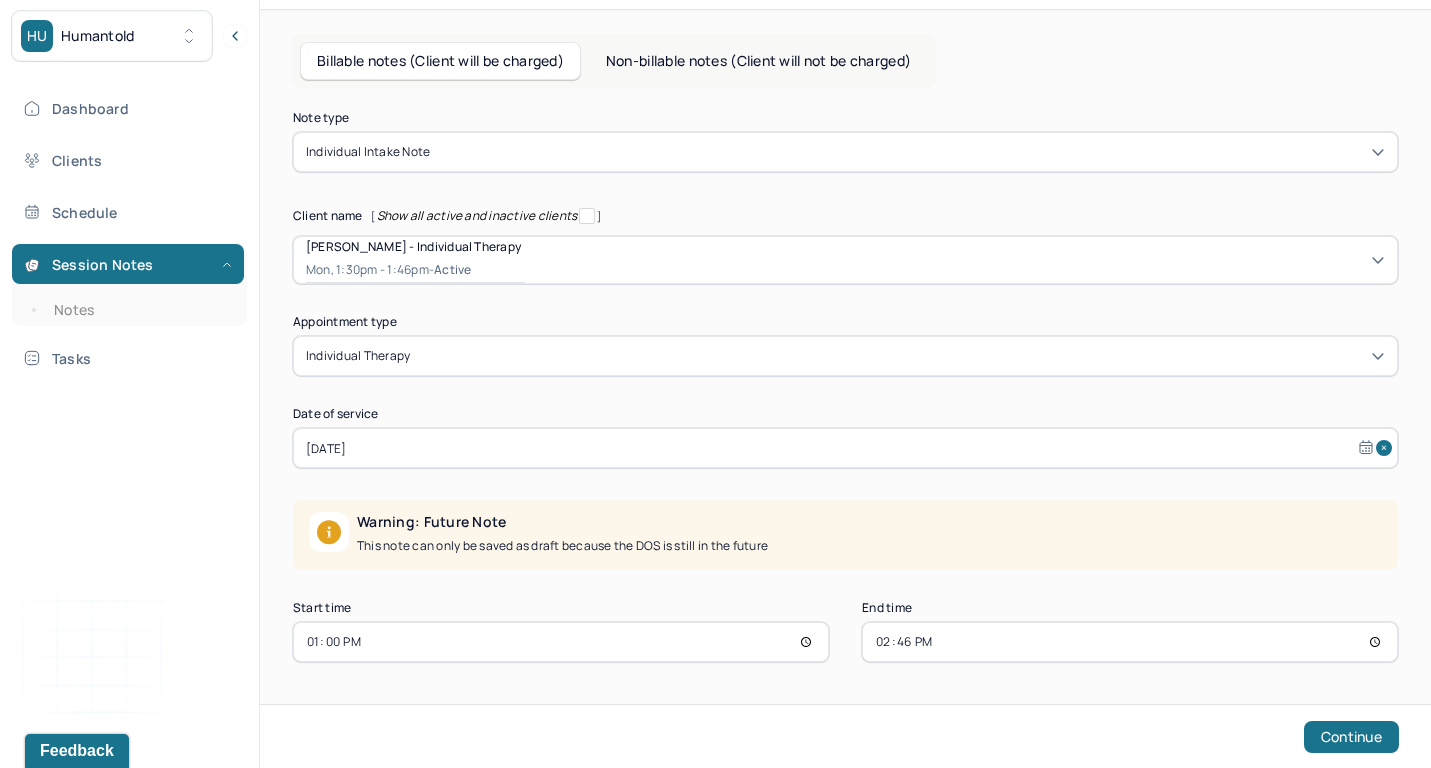 scroll, scrollTop: 62, scrollLeft: 0, axis: vertical 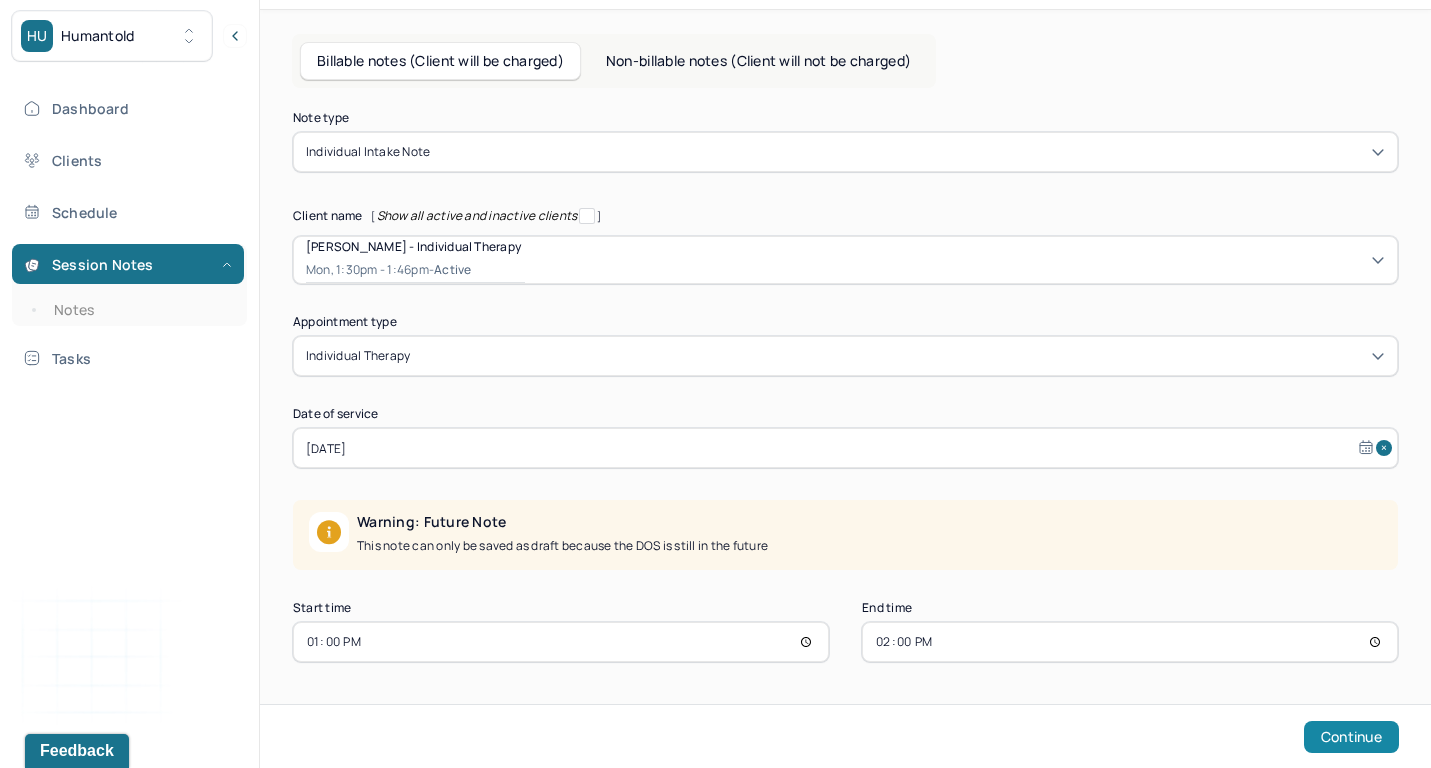 click on "Continue" at bounding box center [1351, 737] 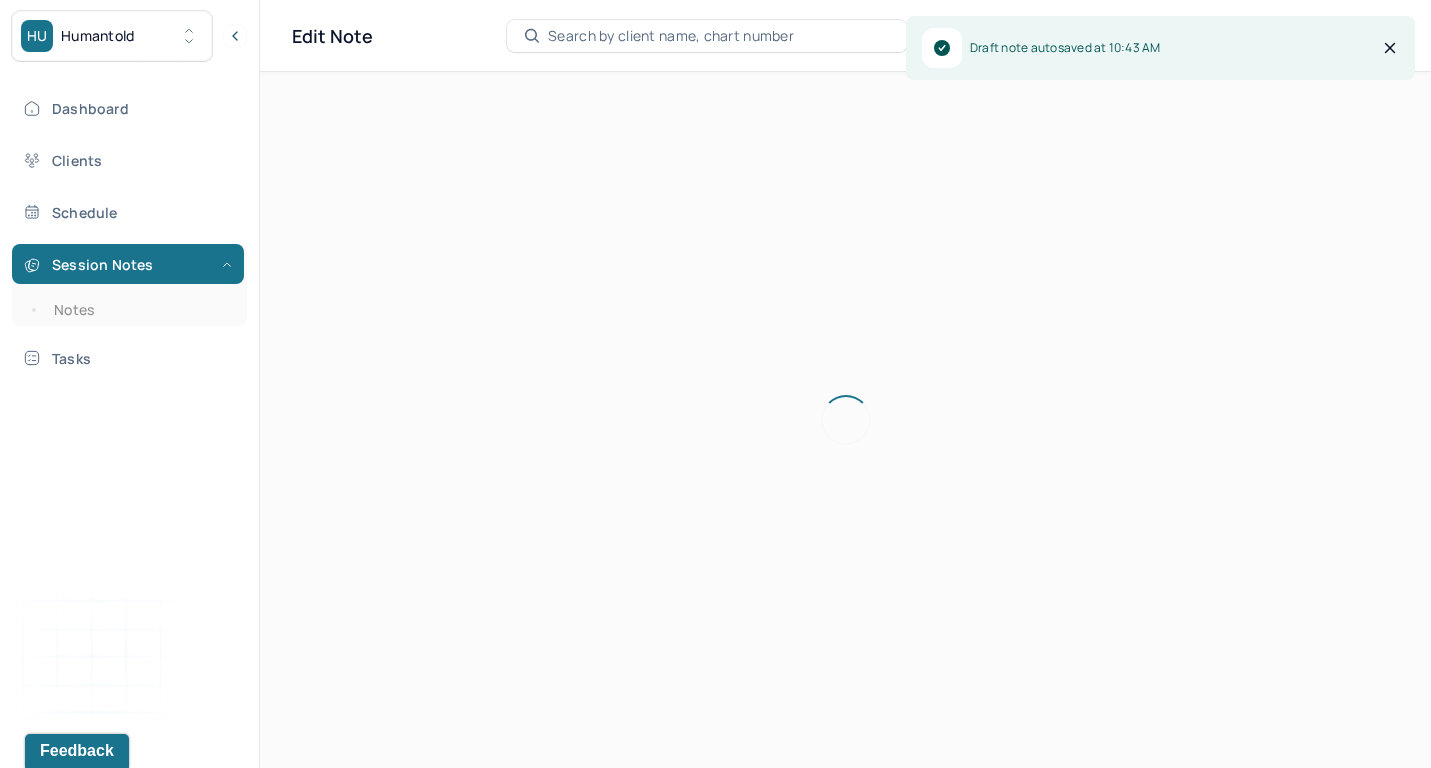 scroll, scrollTop: 0, scrollLeft: 0, axis: both 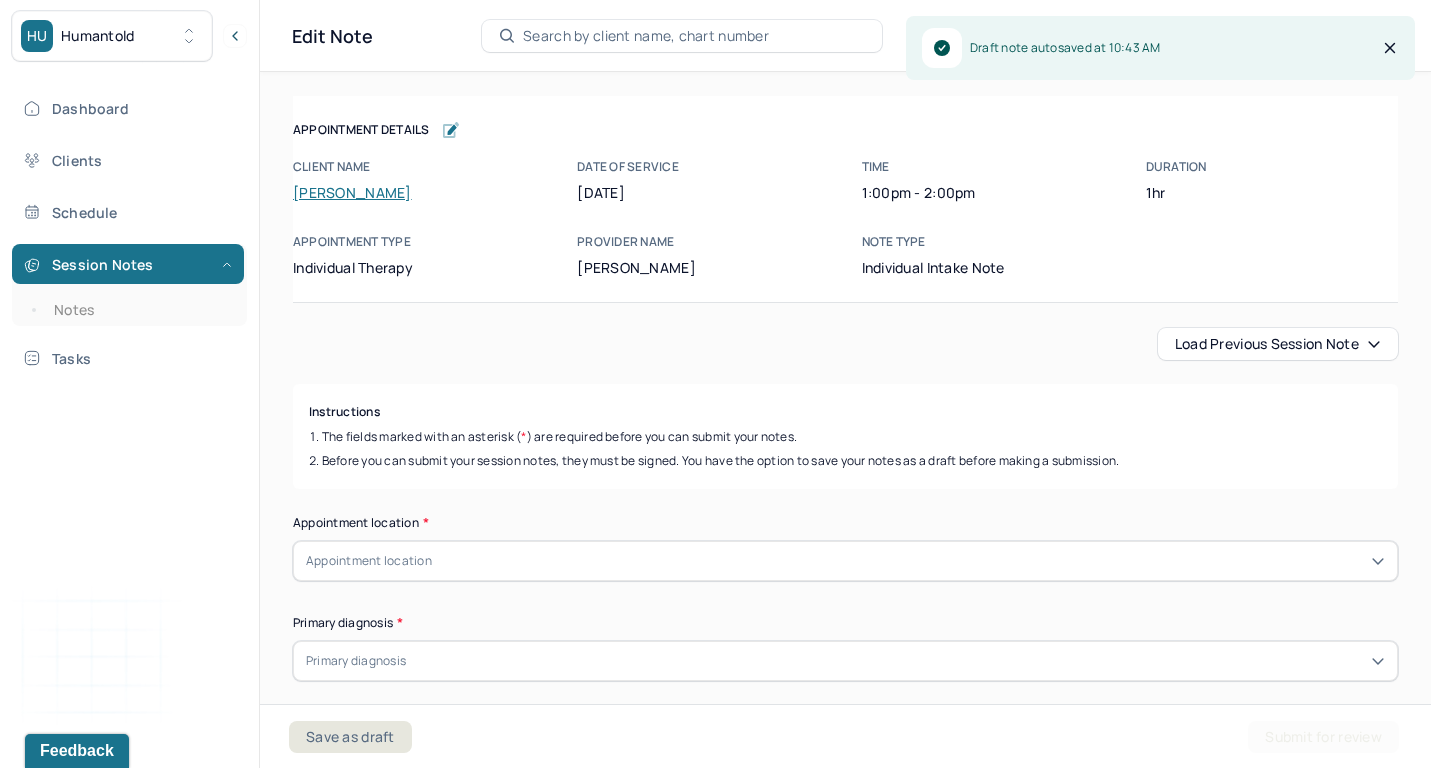 click on "Load previous session note" at bounding box center (1278, 344) 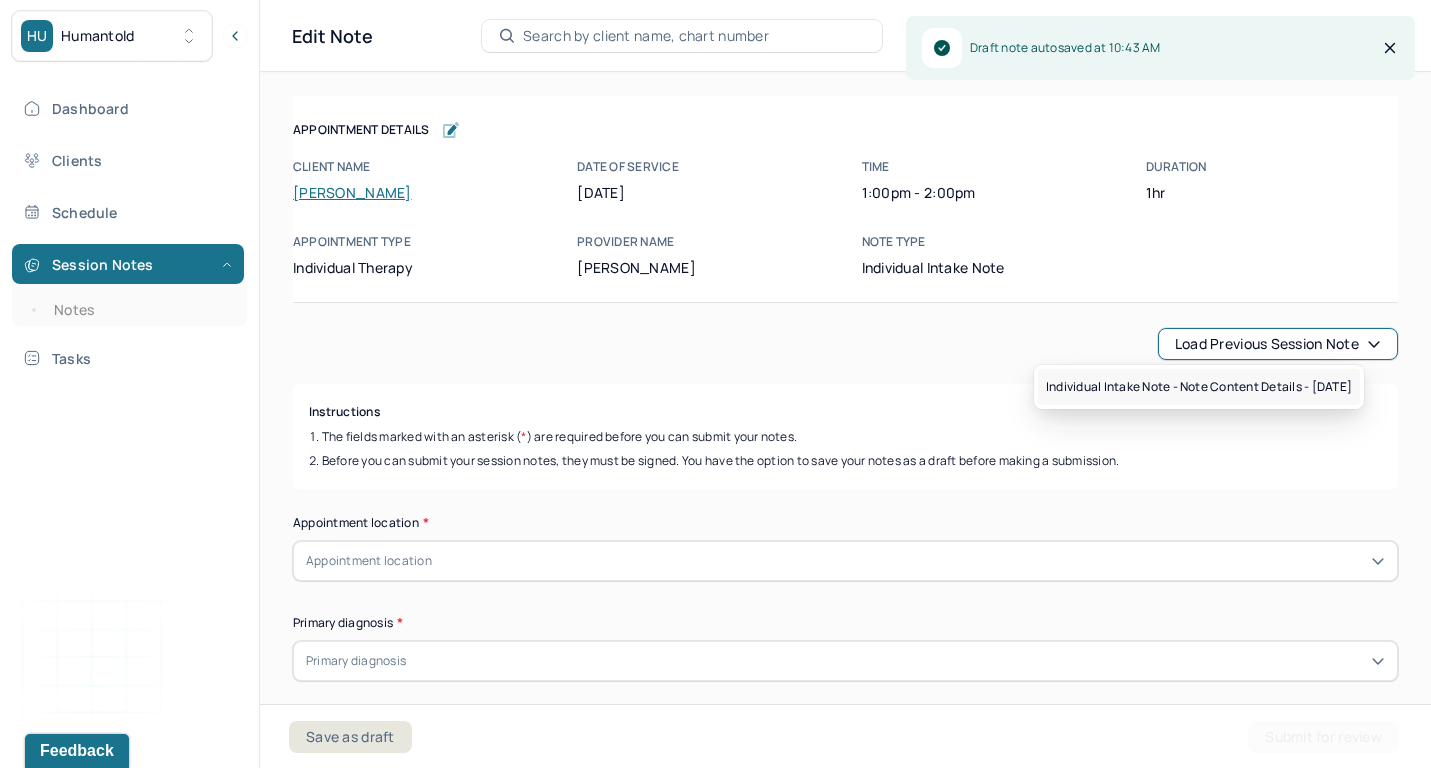 click on "Individual intake note   - Note content Details -   [DATE]" at bounding box center [1199, 387] 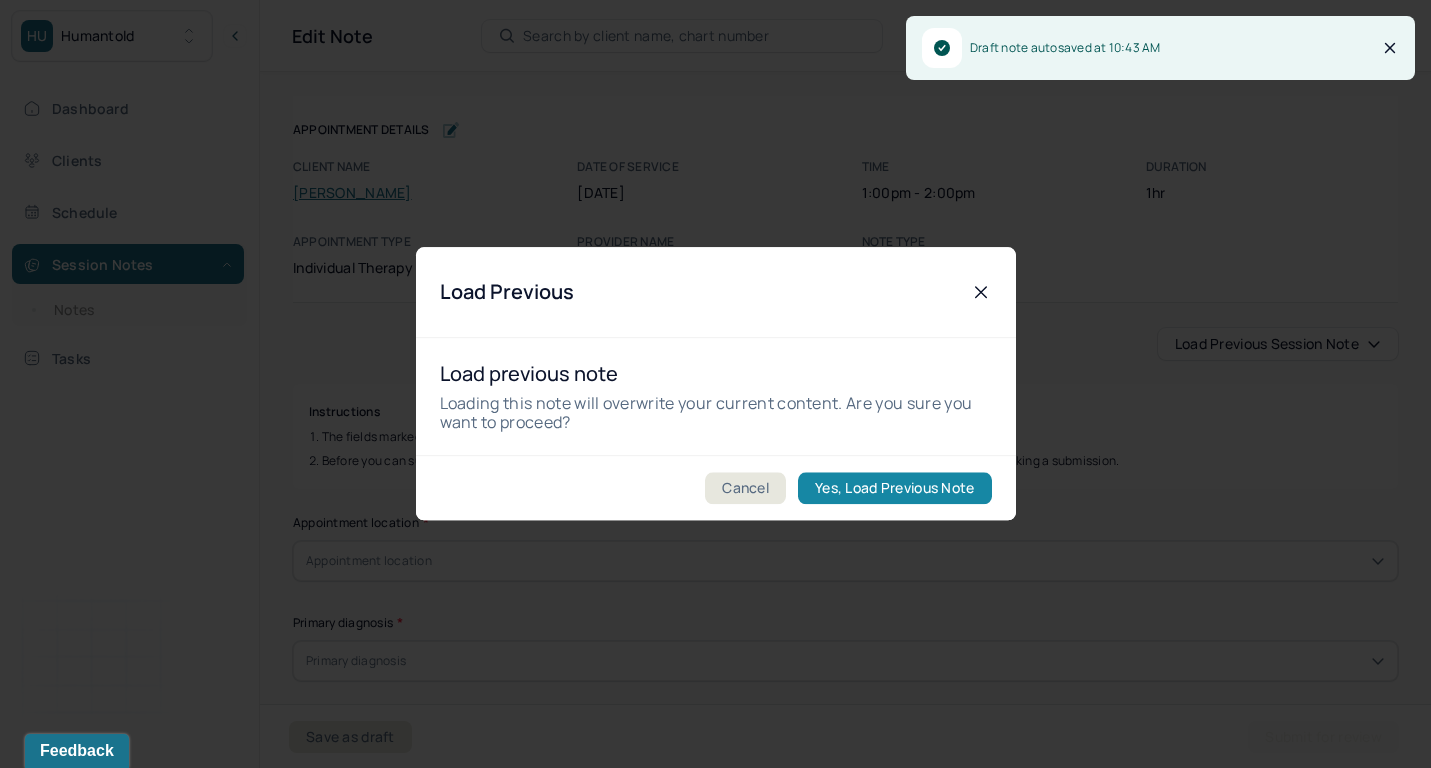 click on "Yes, Load Previous Note" at bounding box center [894, 489] 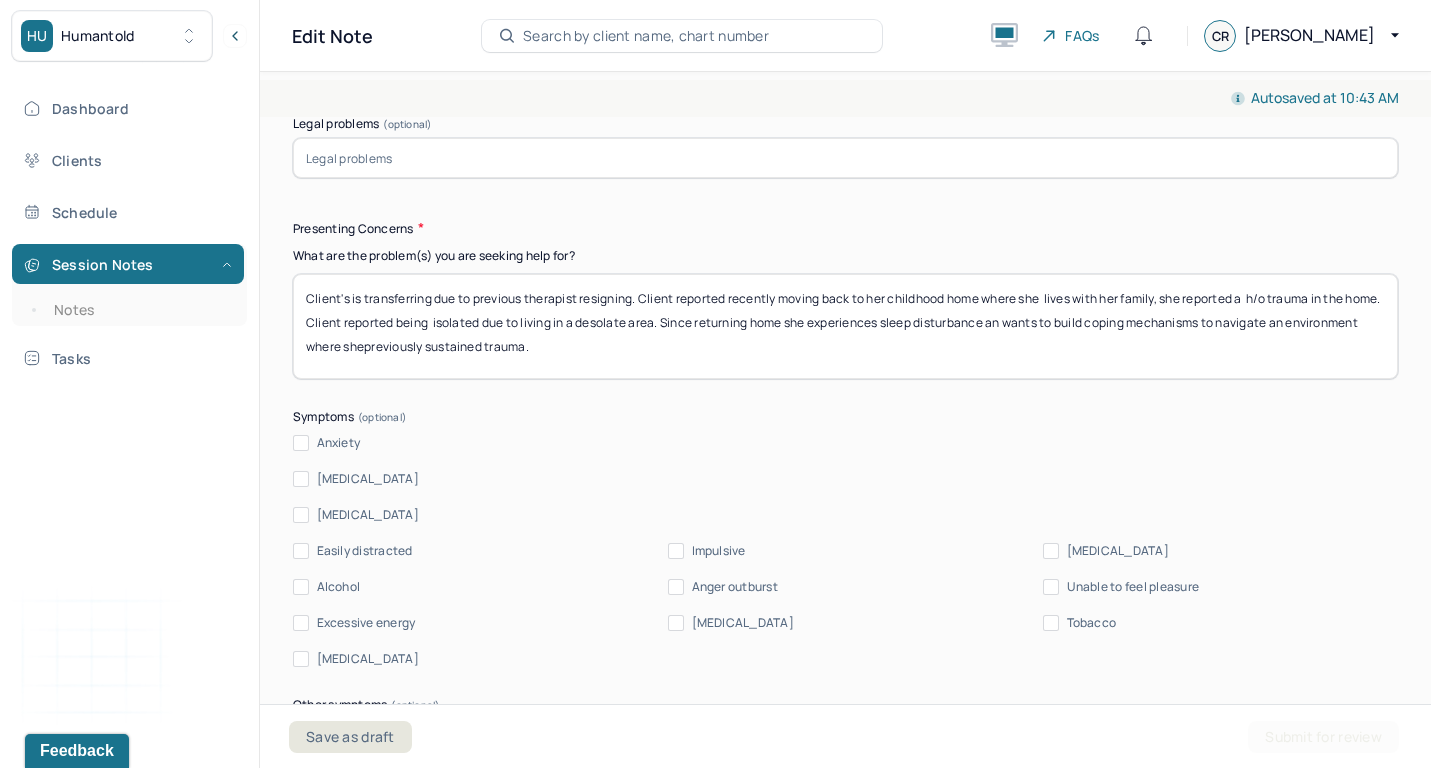scroll, scrollTop: 2469, scrollLeft: 0, axis: vertical 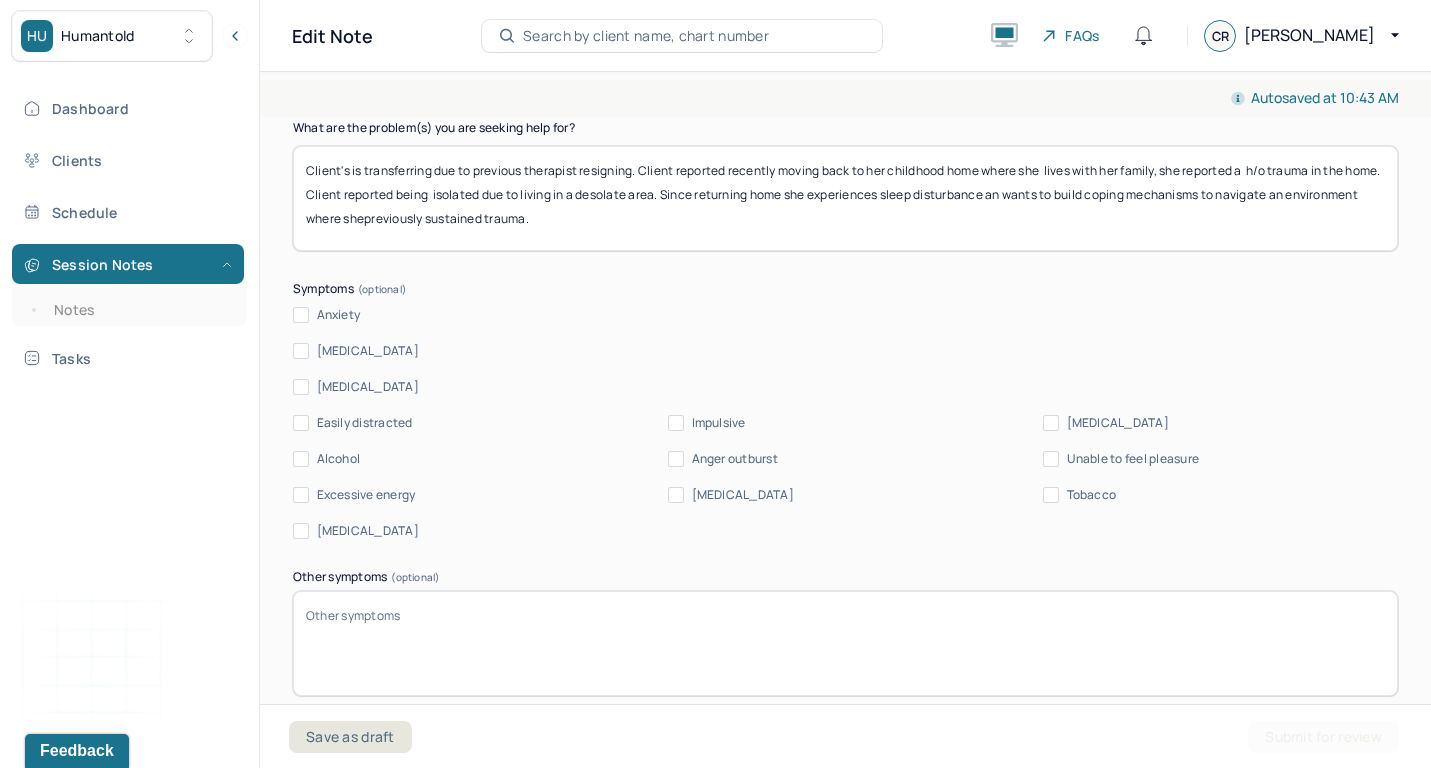click on "Anxiety" at bounding box center (339, 315) 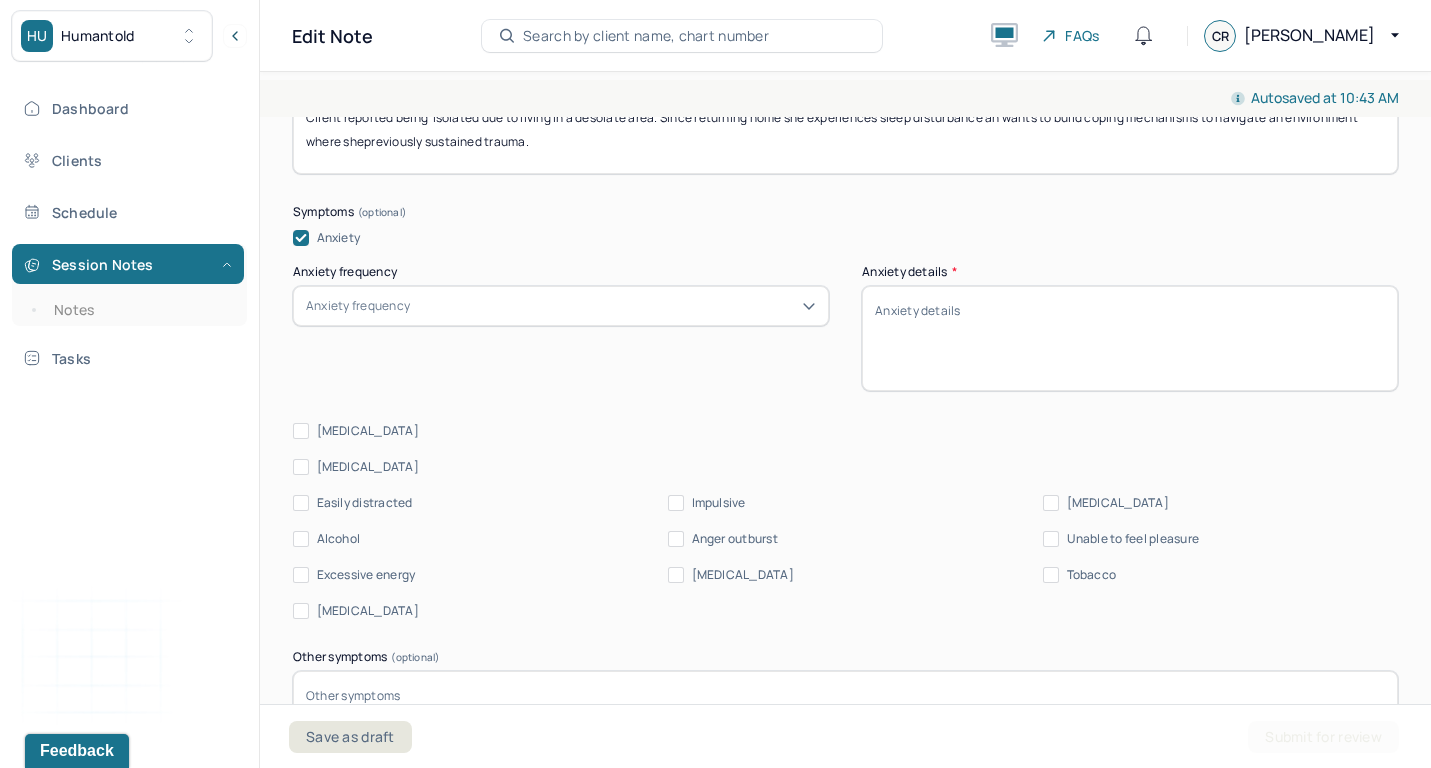 scroll, scrollTop: 2544, scrollLeft: 0, axis: vertical 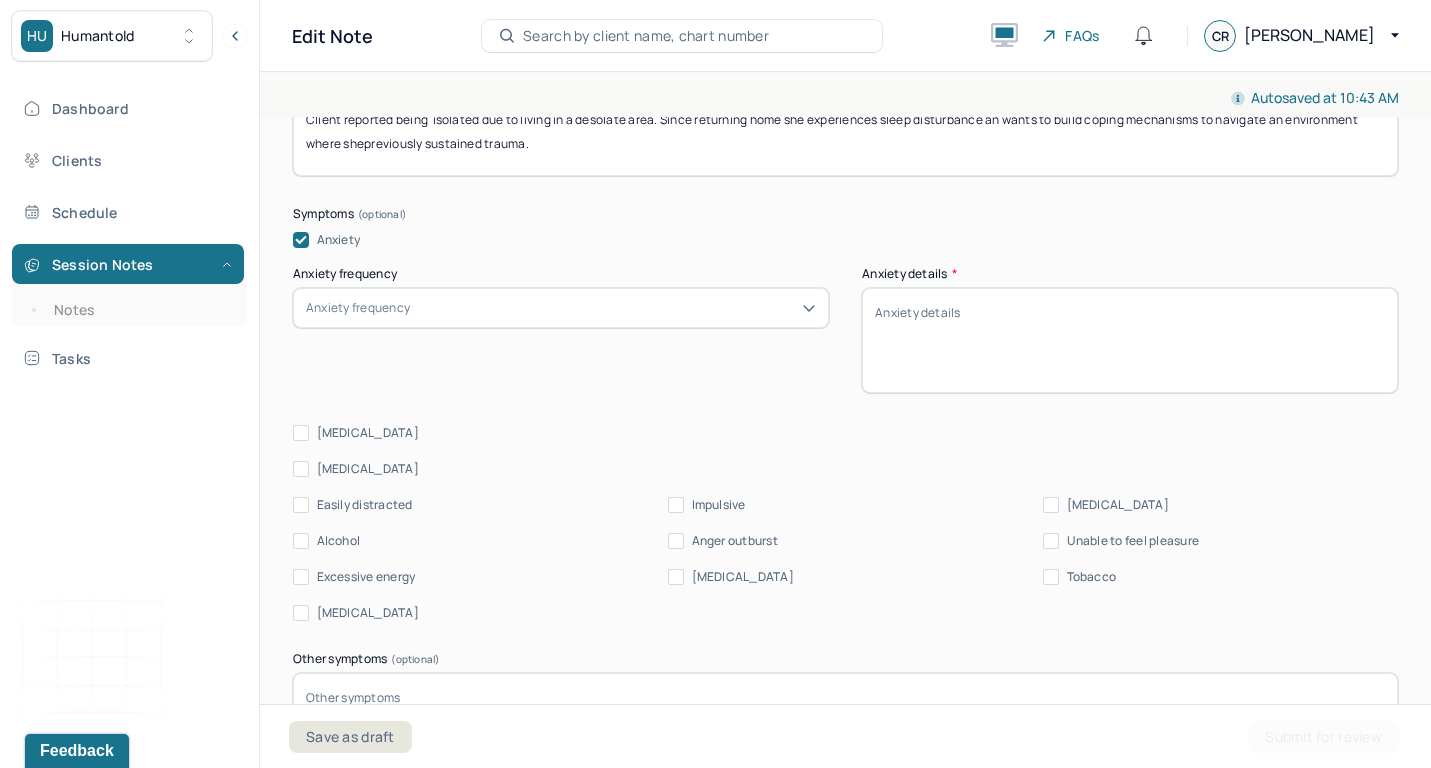click on "Client's is transferring due to previous therapist resigning. Client reported recently moving back to her childhood home where she  lives with her family, she reported a  h/o trauma in the home.   Client reported being  isolated due to living in a desolate area. Since returning home she experiences sleep disturbance an wants to build coping mechanisms to navigate an environment where shepreviously sustained trauma." at bounding box center [845, 123] 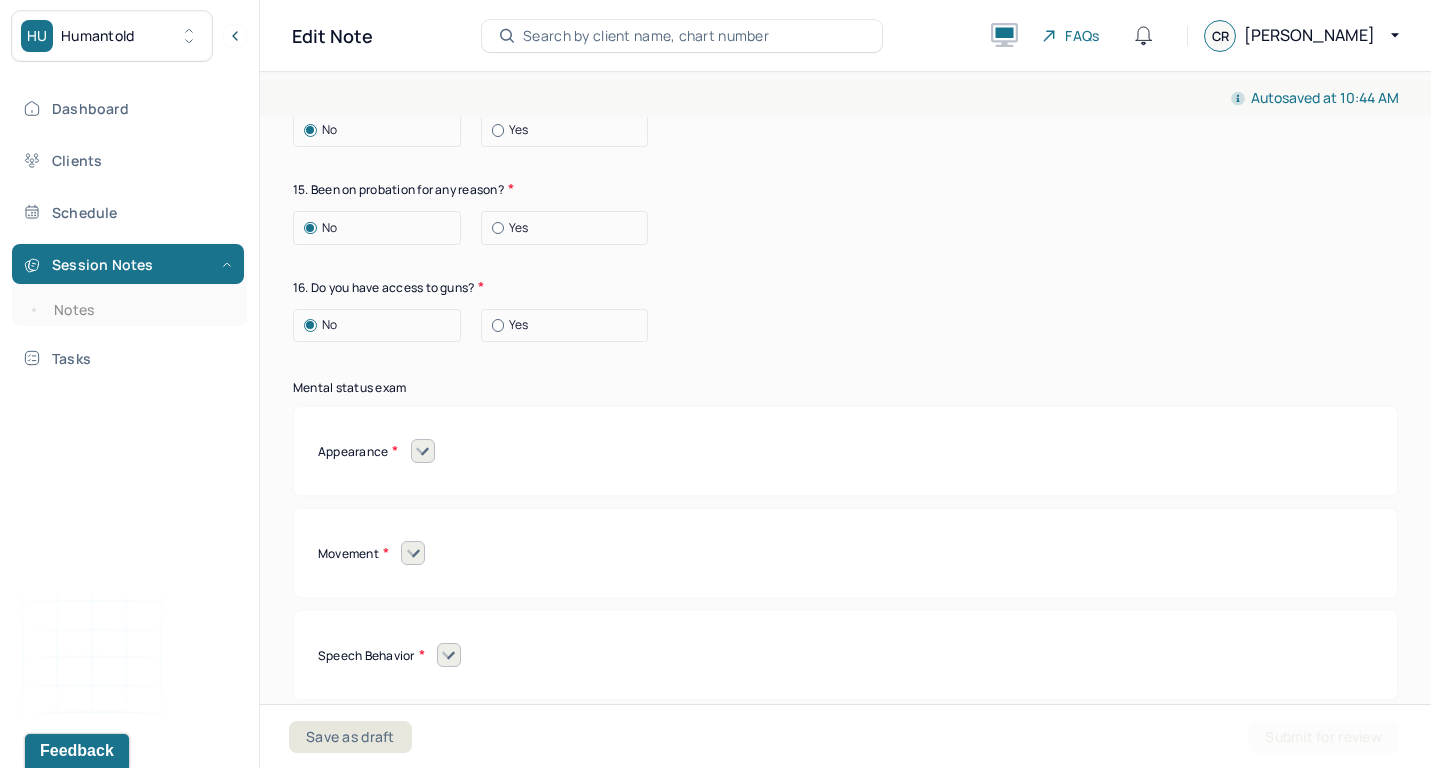 scroll, scrollTop: 8233, scrollLeft: 0, axis: vertical 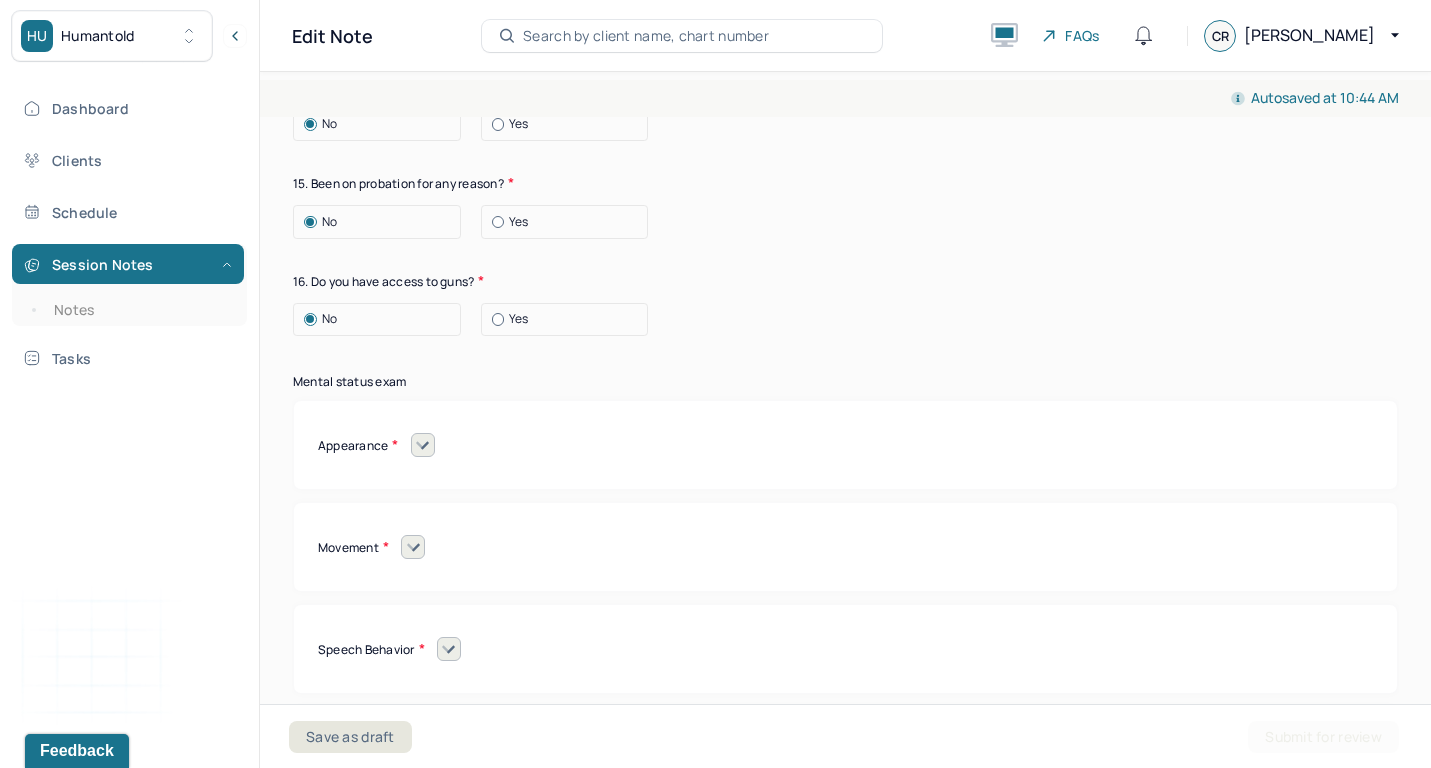 type on "Client's is transferring due to previous therapist resigning. Client reported recently moving back to her childhood home where she  lives with her family, she reported a  h/o trauma in the home.   Client reported being  isolated due to living in a desolate area. Since returning home she experiences sleep disturbance an wants to build coping mechanisms to navigate an environment where she previously sustained trauma." 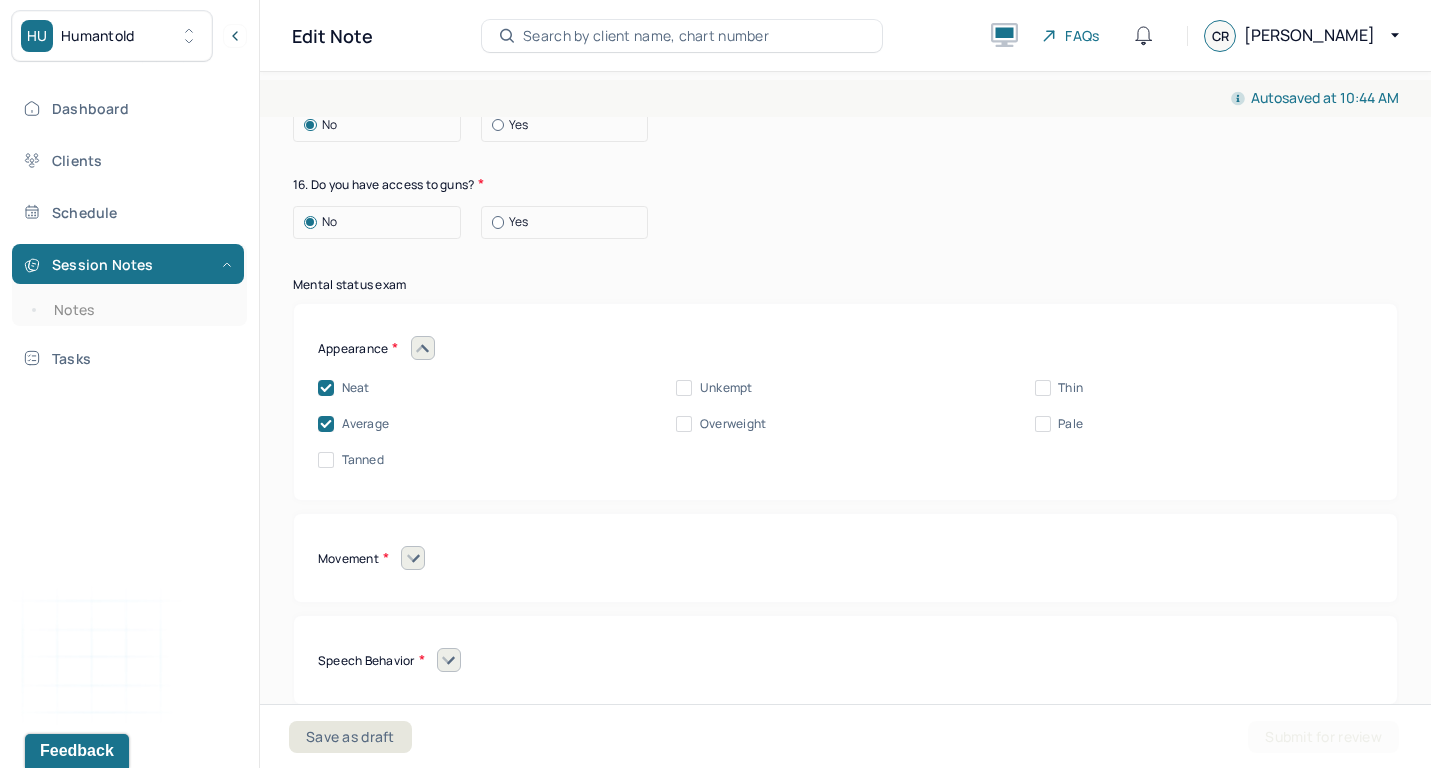 scroll, scrollTop: 8359, scrollLeft: 0, axis: vertical 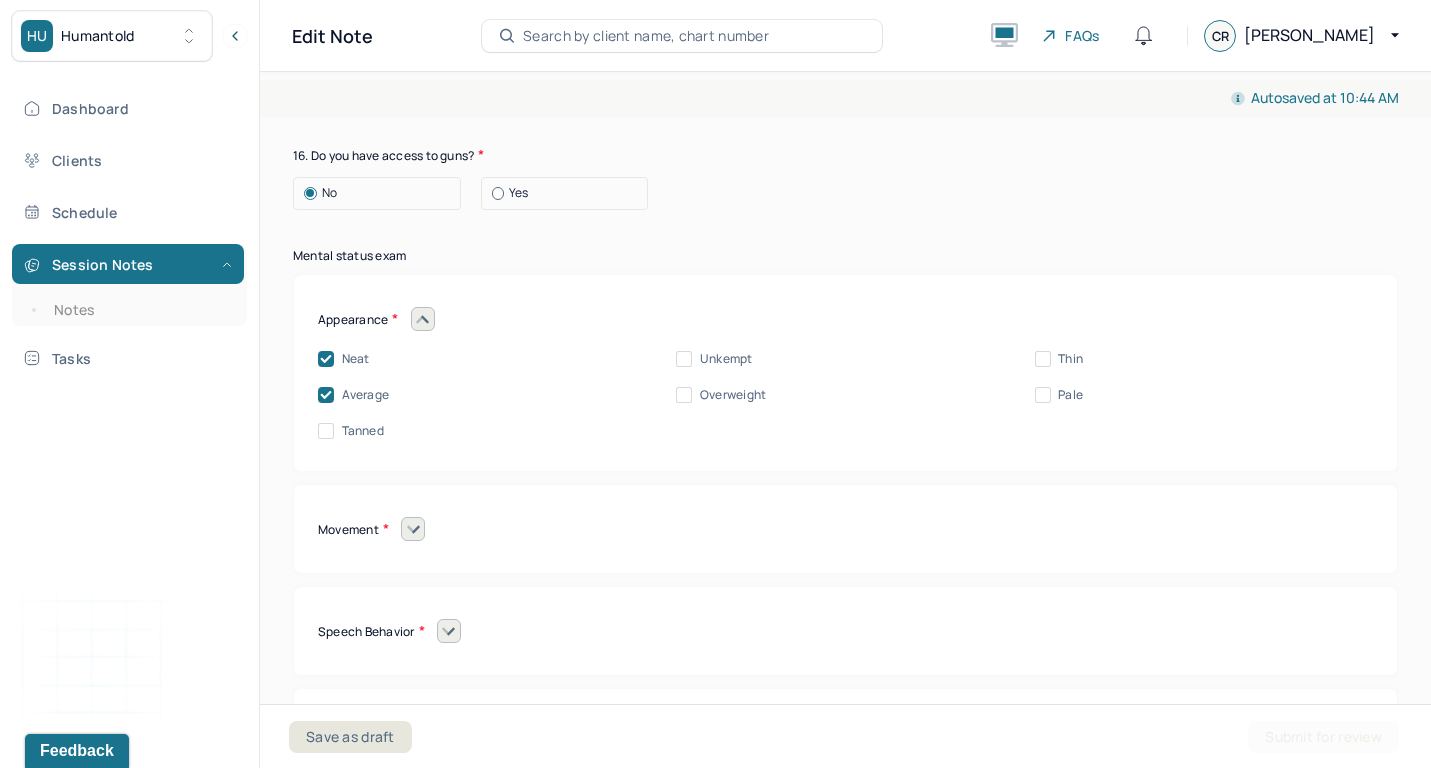 click 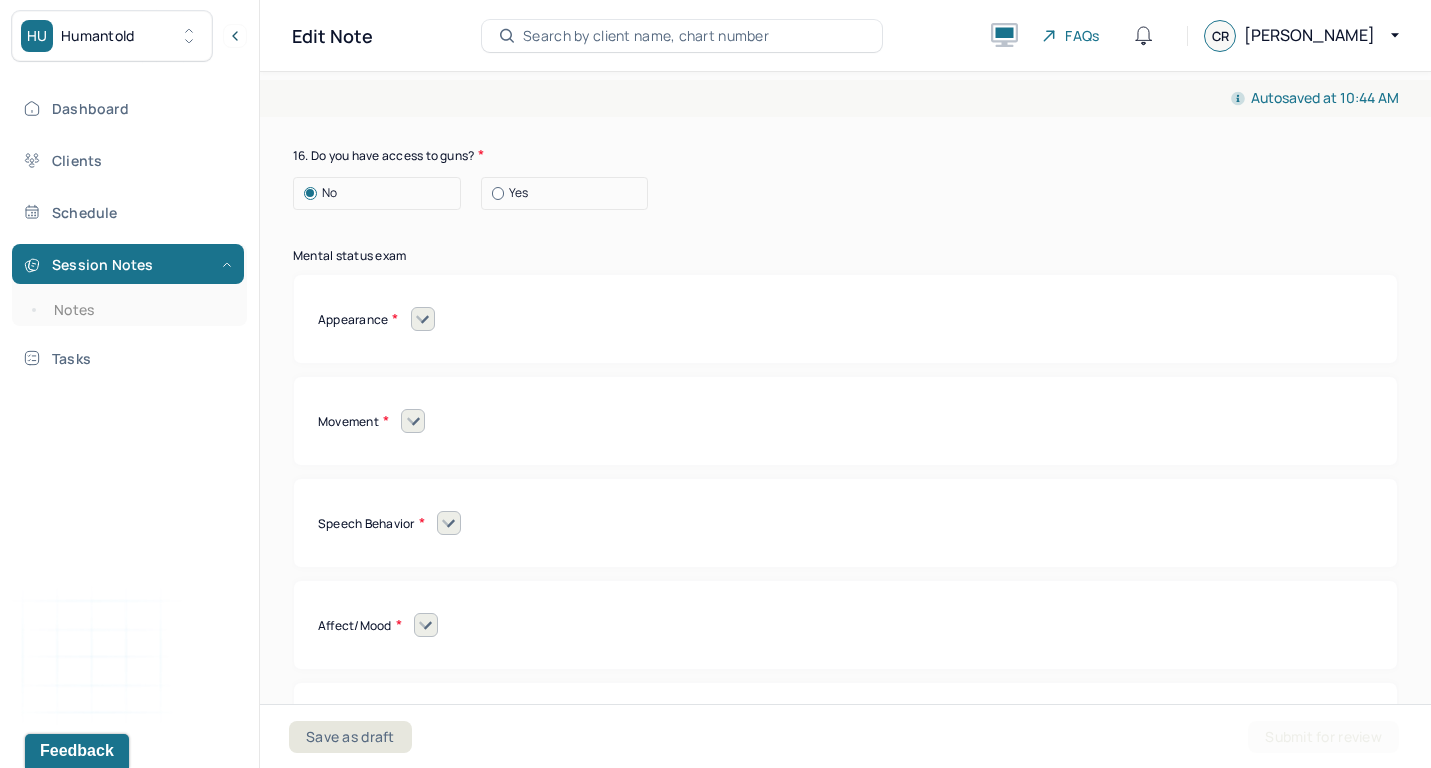 click 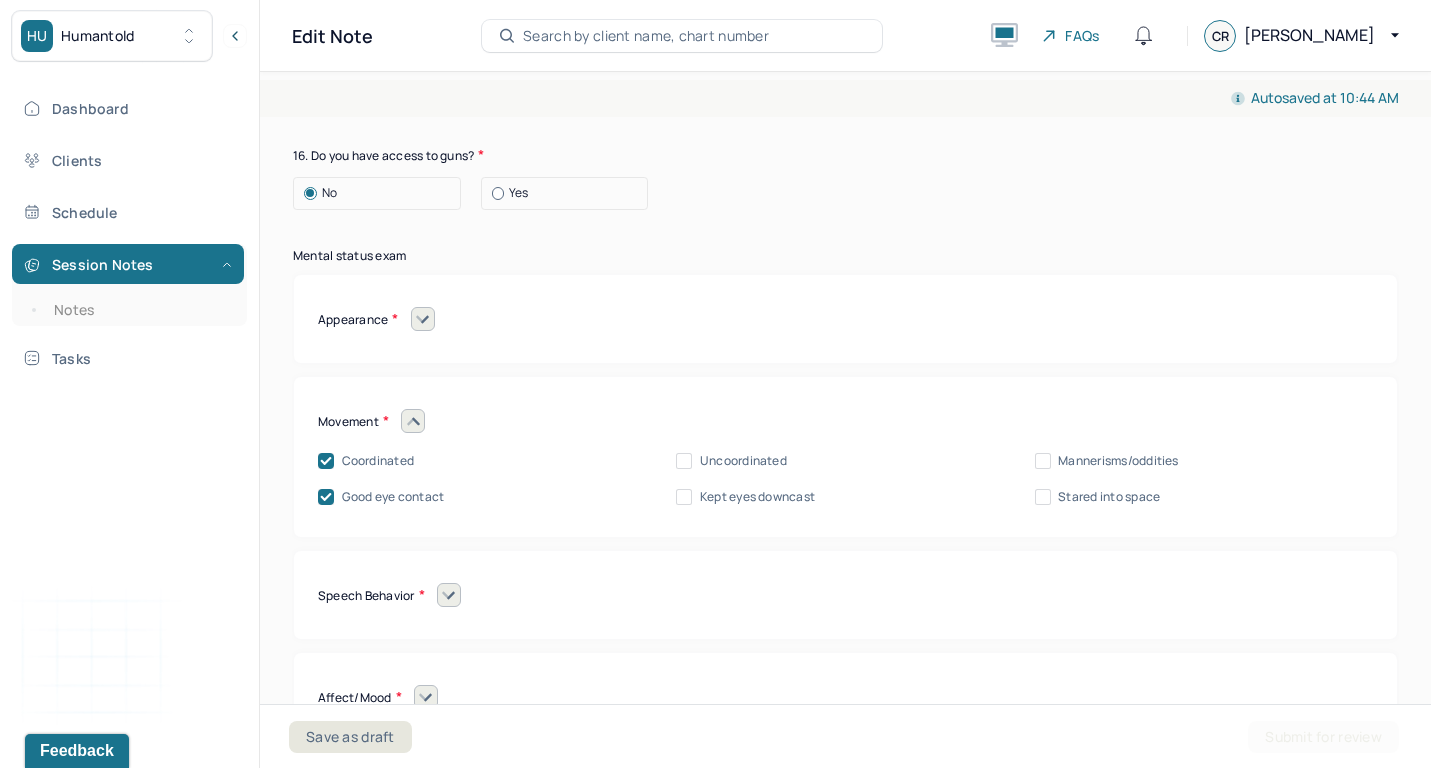 click 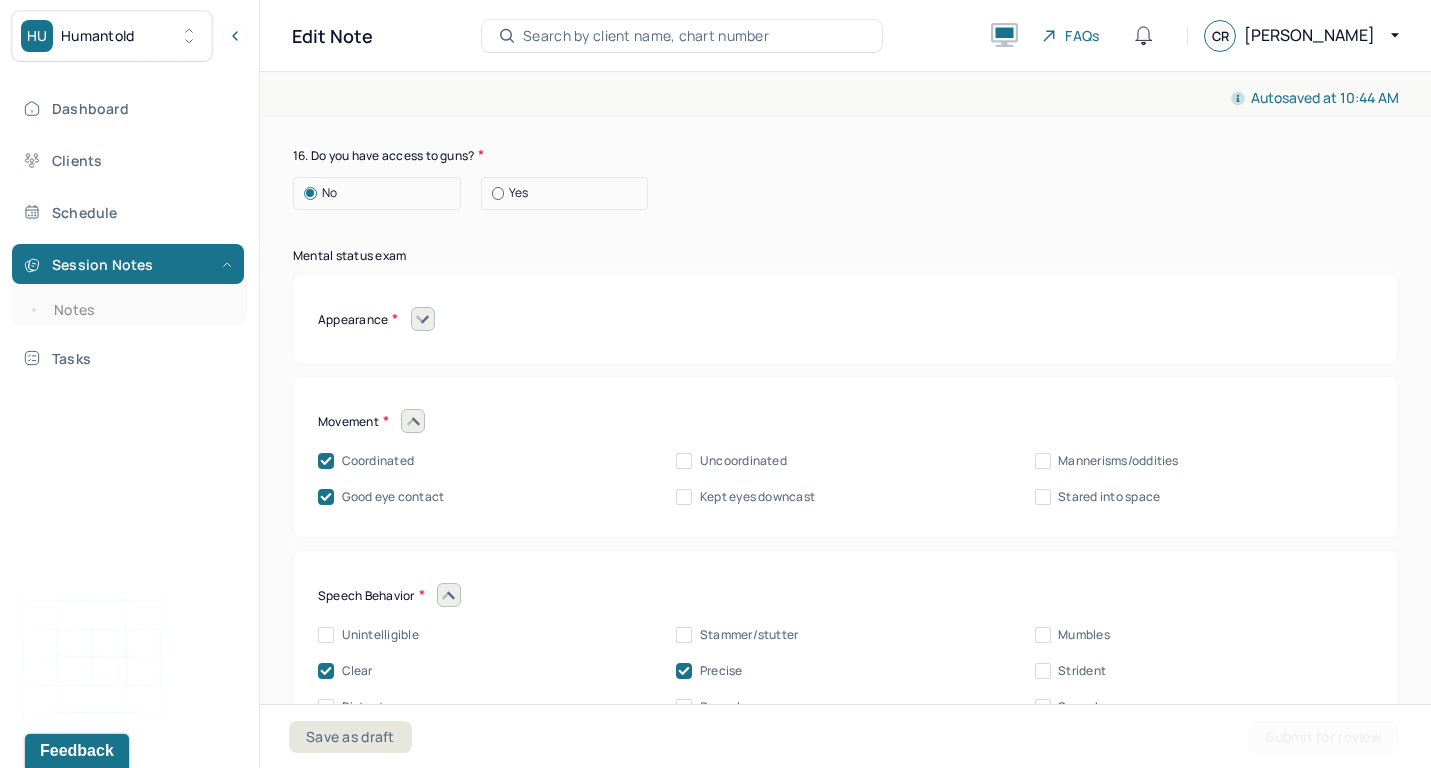 click on "Coordinated Uncoordinated Mannerisms/oddities Good eye contact Kept eyes downcast Stared into space" at bounding box center (845, 469) 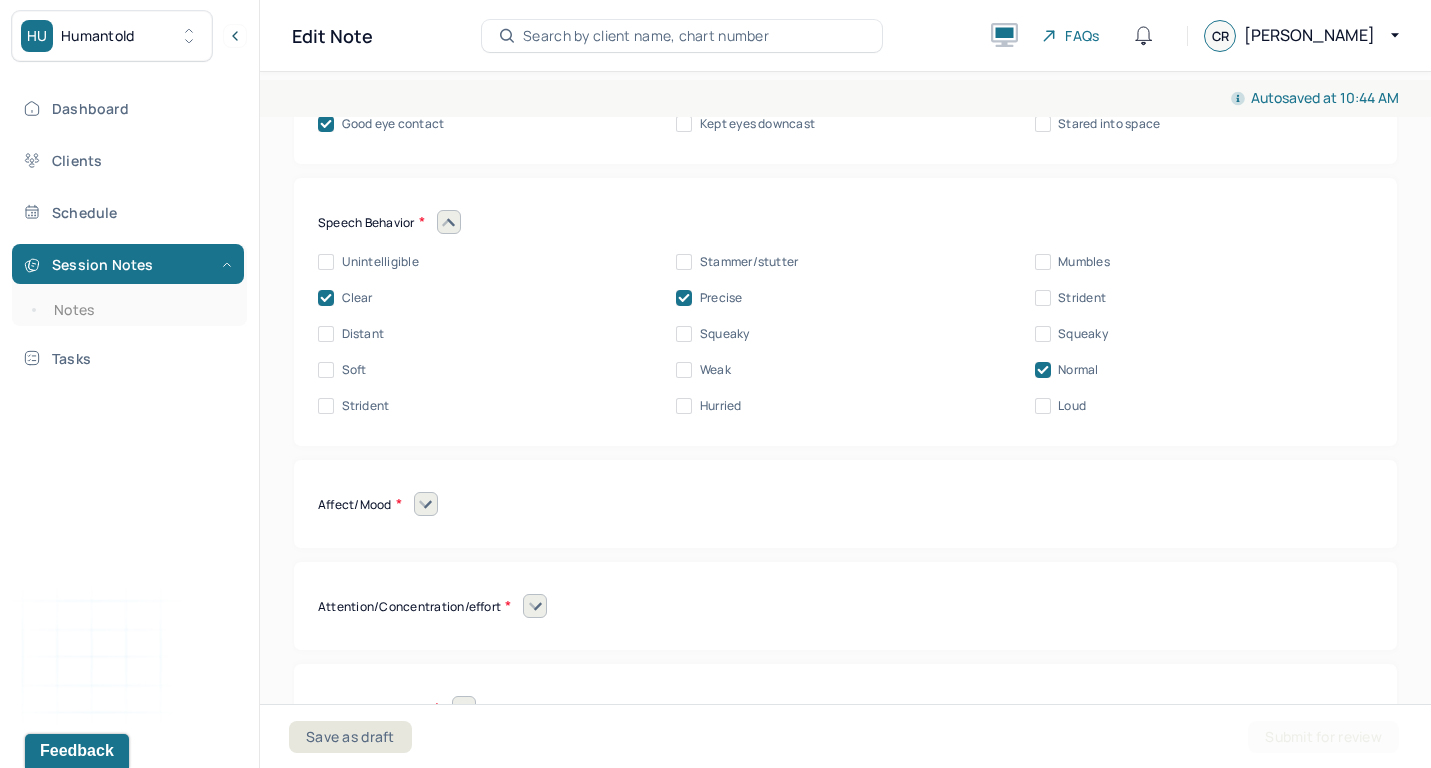 scroll, scrollTop: 8793, scrollLeft: 0, axis: vertical 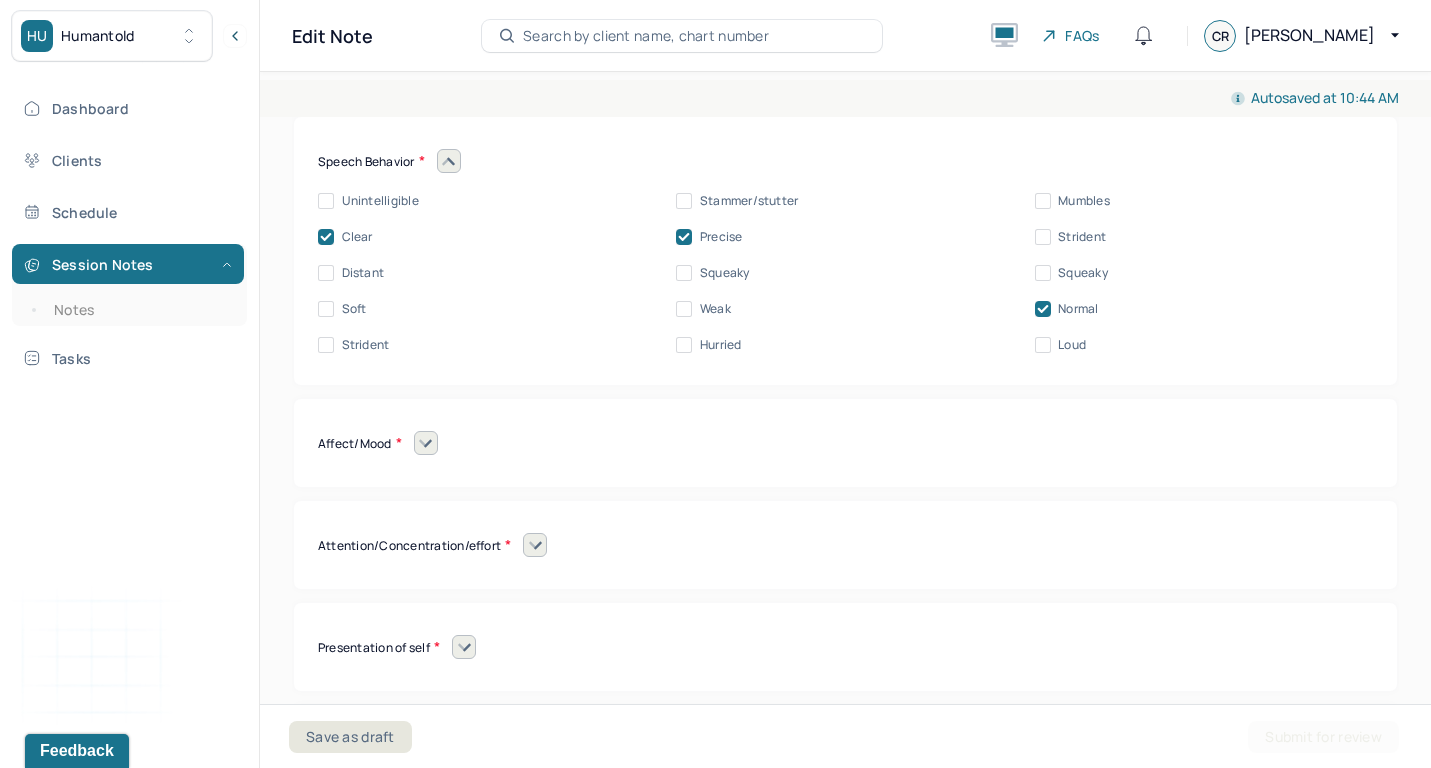 click 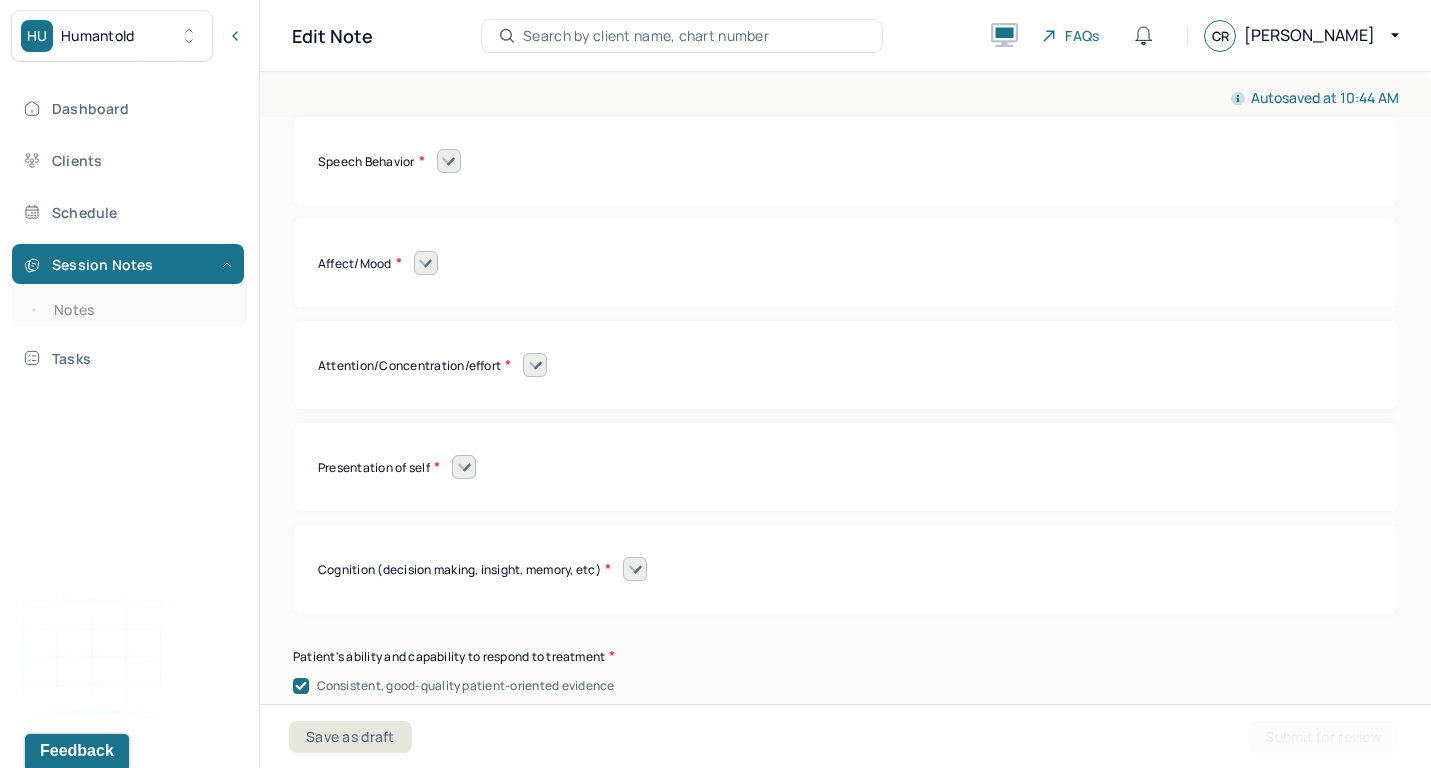 click 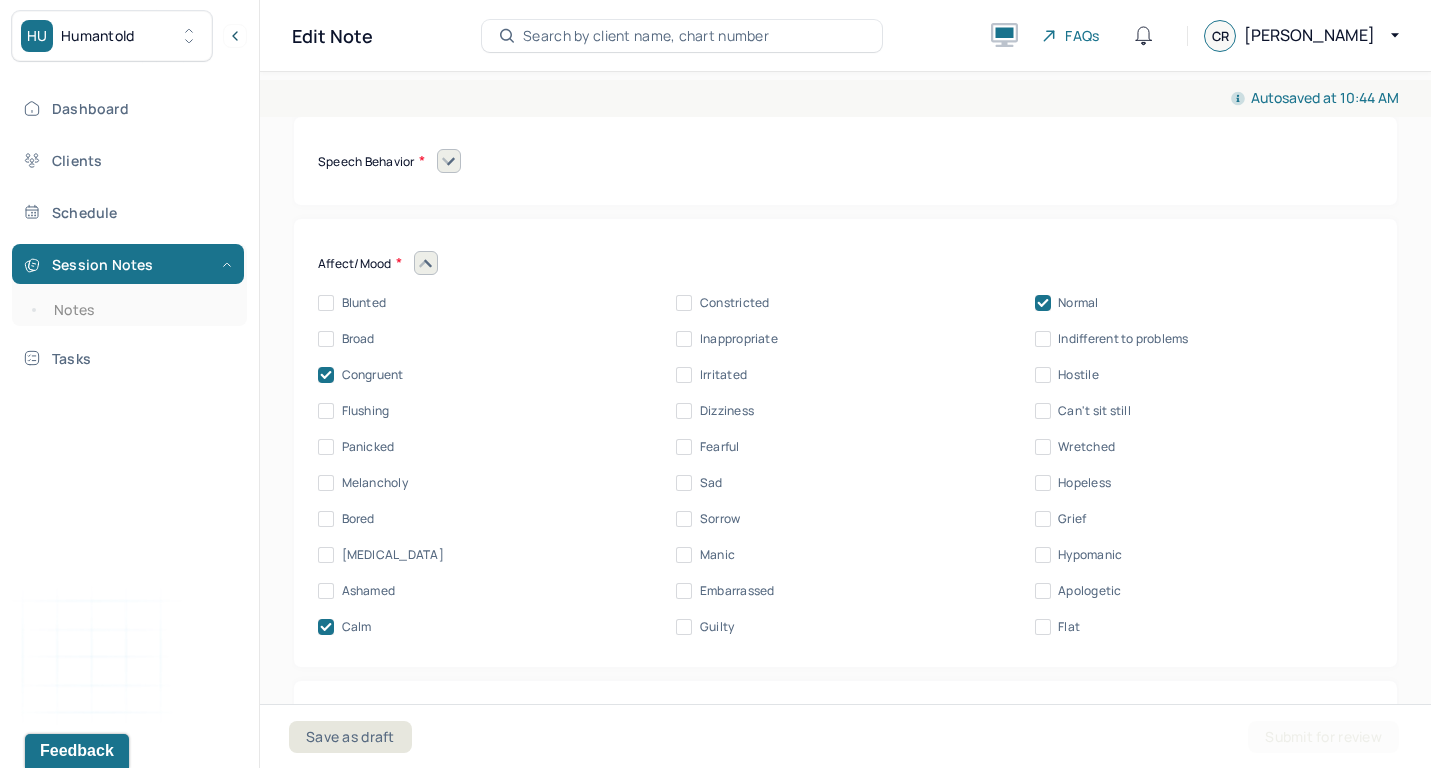 click 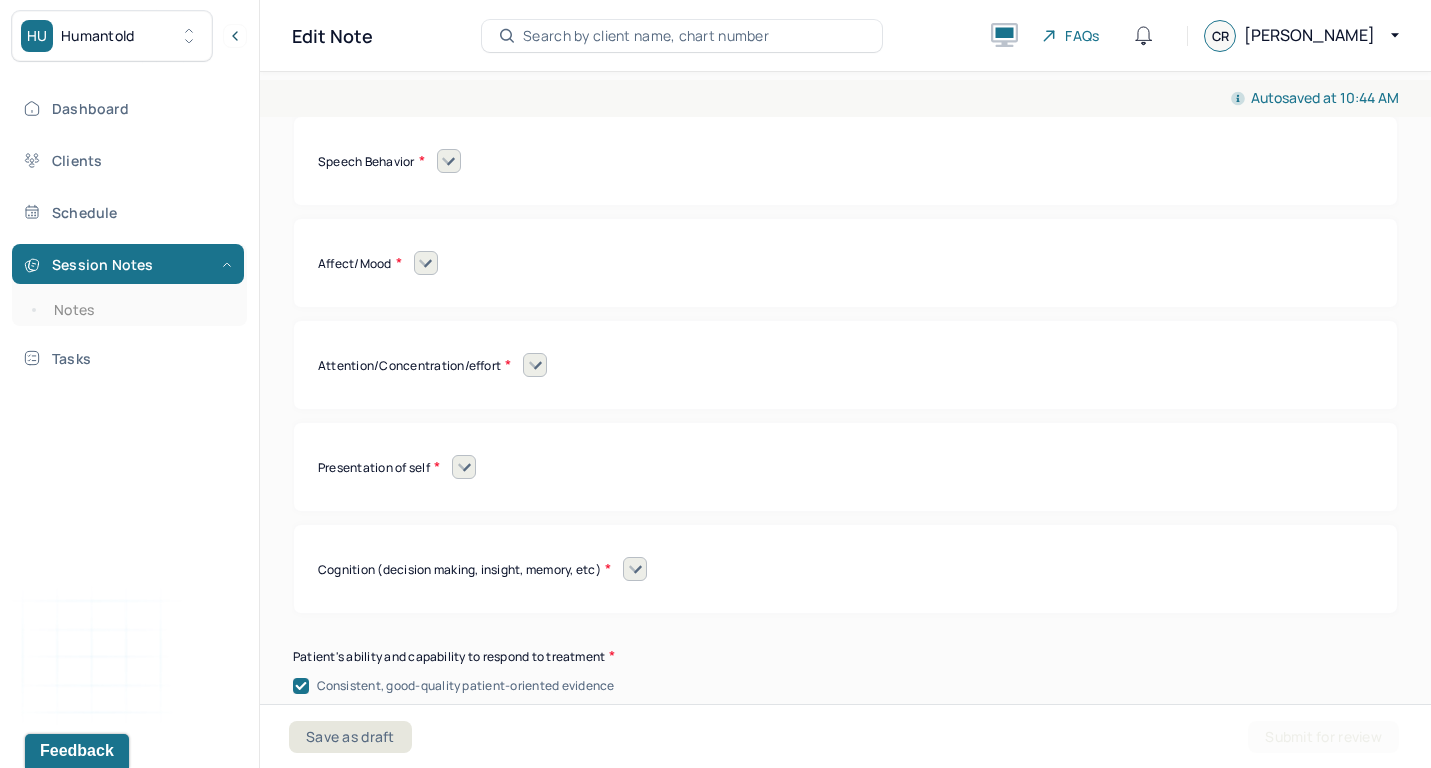 click 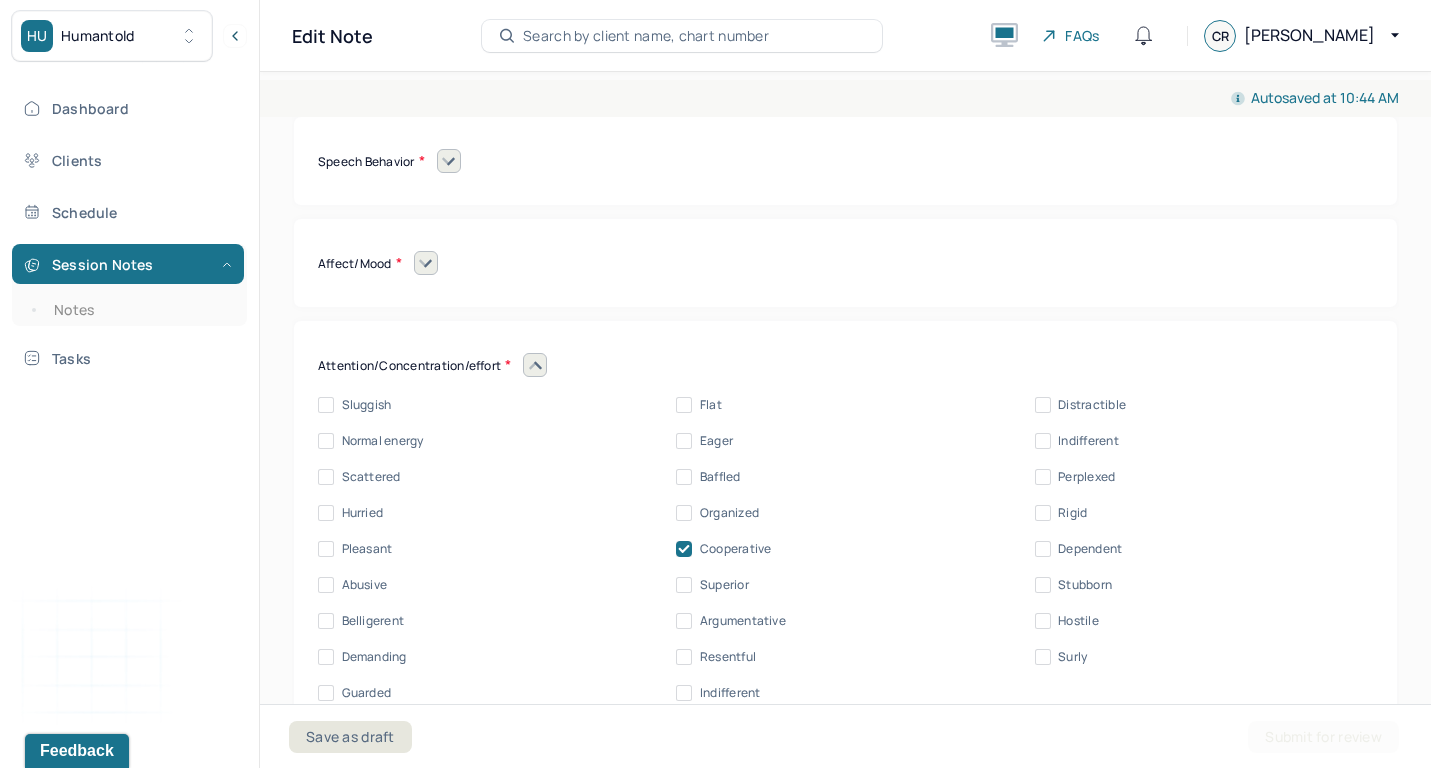 click 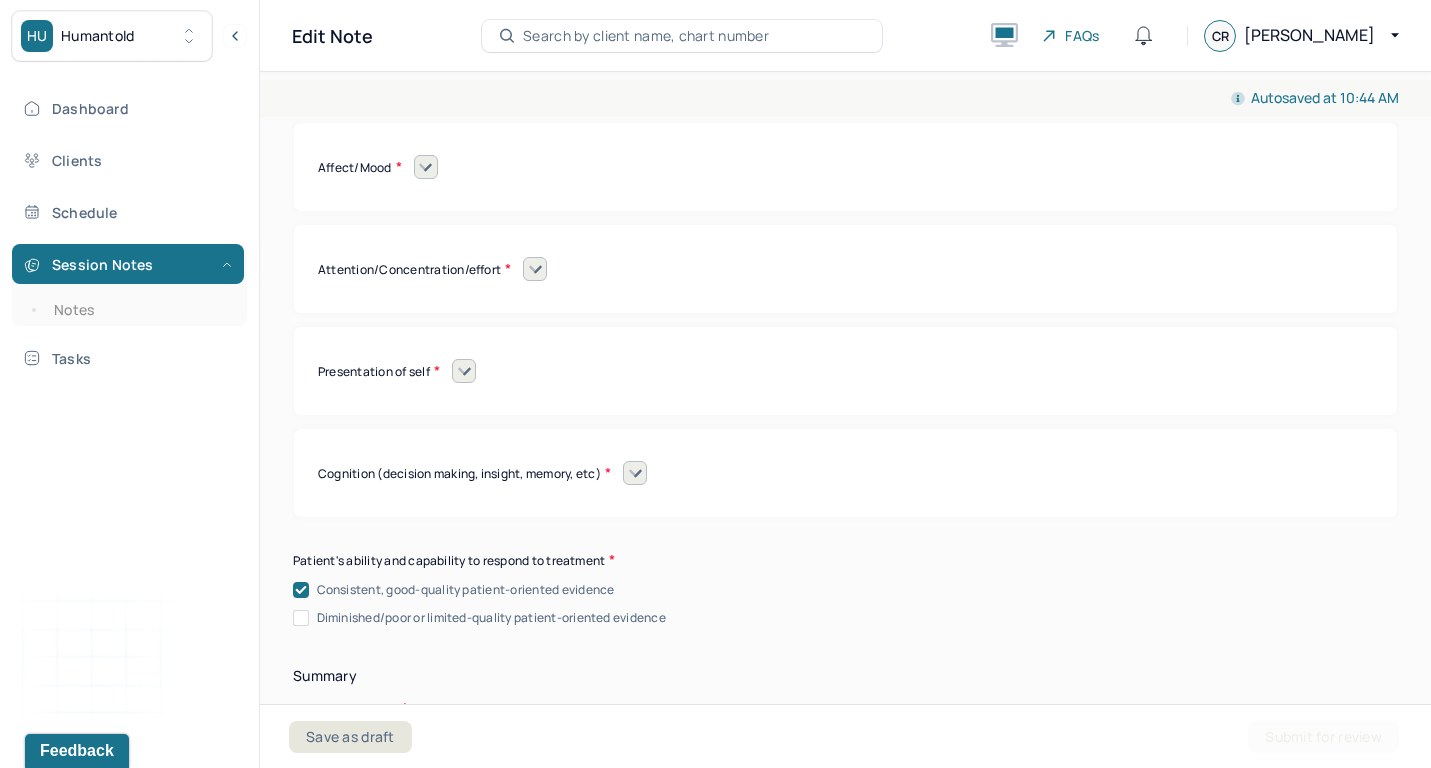 click 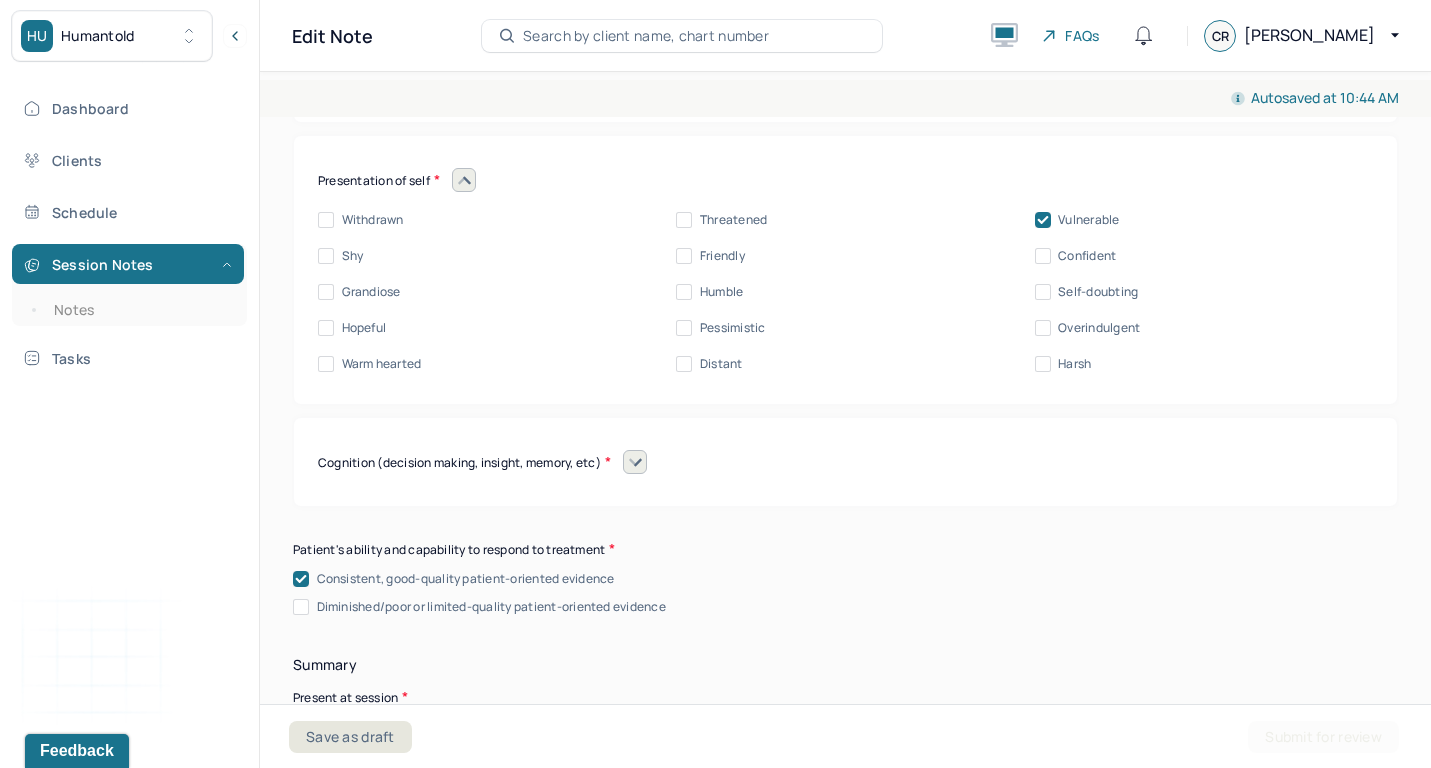 scroll, scrollTop: 9084, scrollLeft: 0, axis: vertical 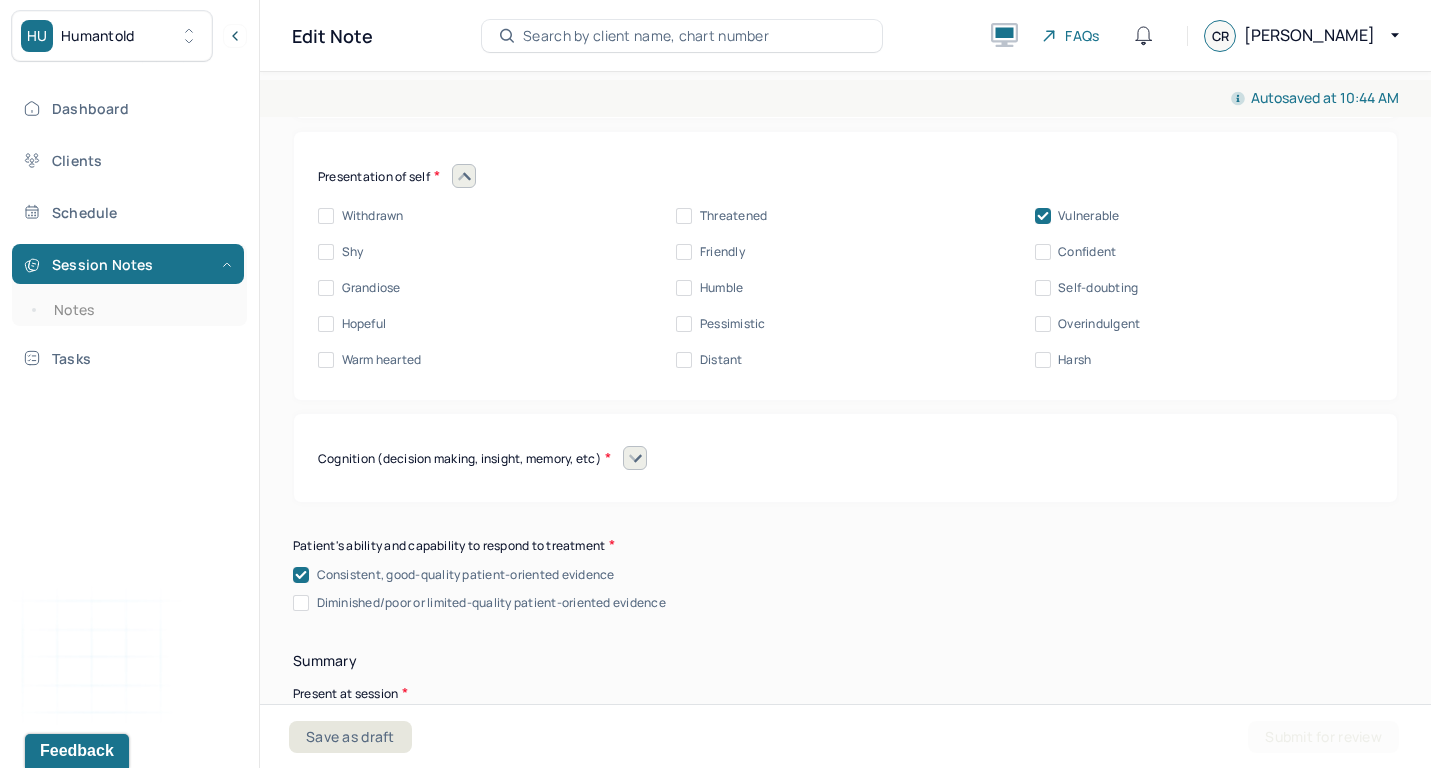 click 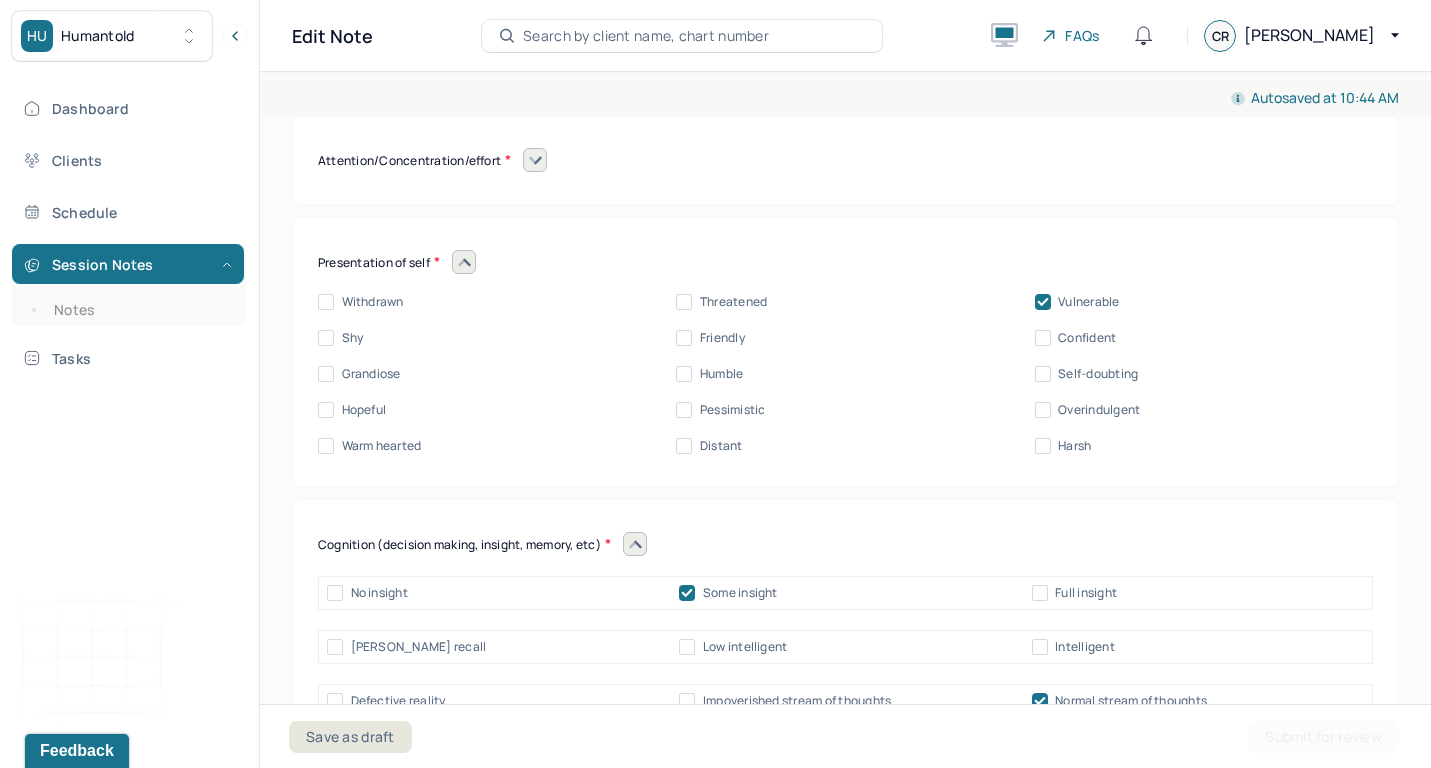 scroll, scrollTop: 8953, scrollLeft: 0, axis: vertical 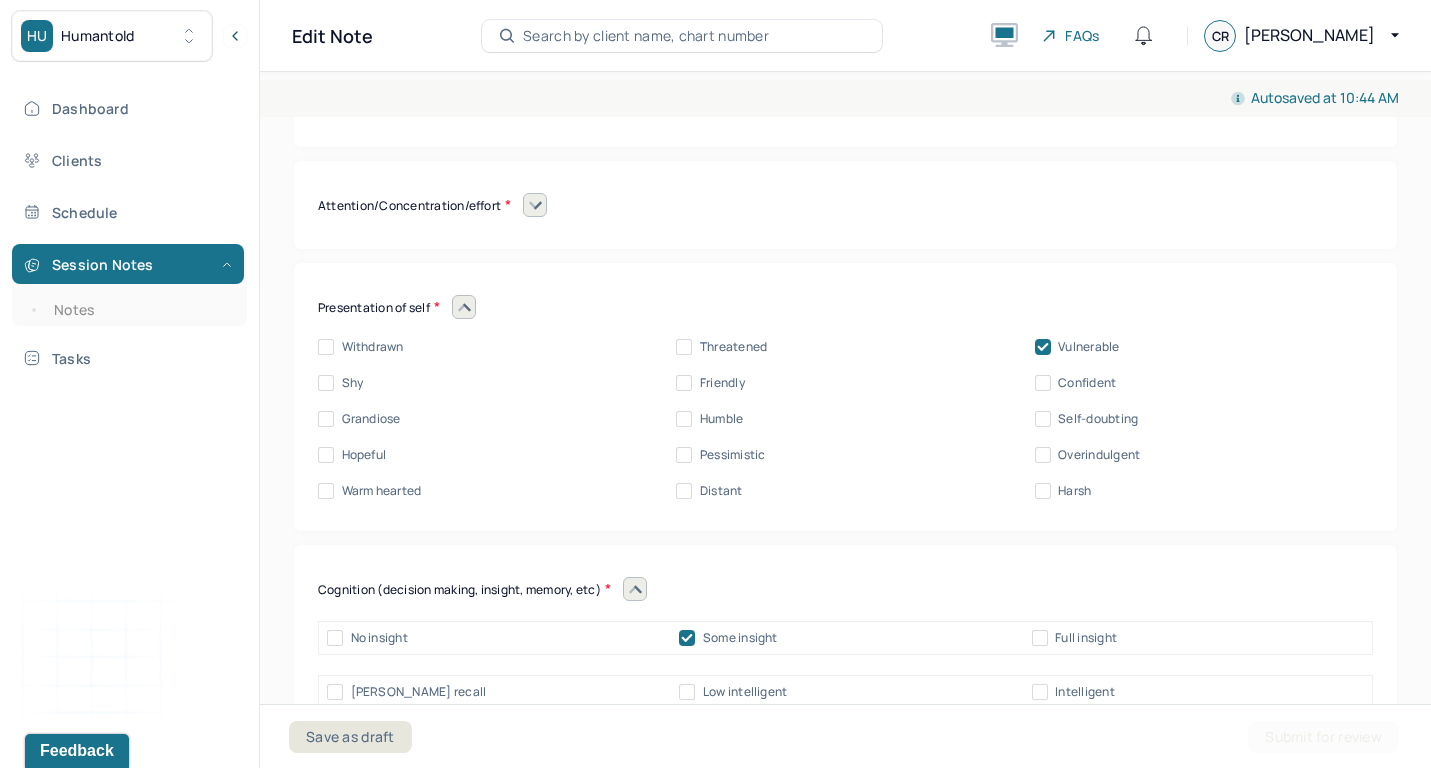 click at bounding box center (464, 307) 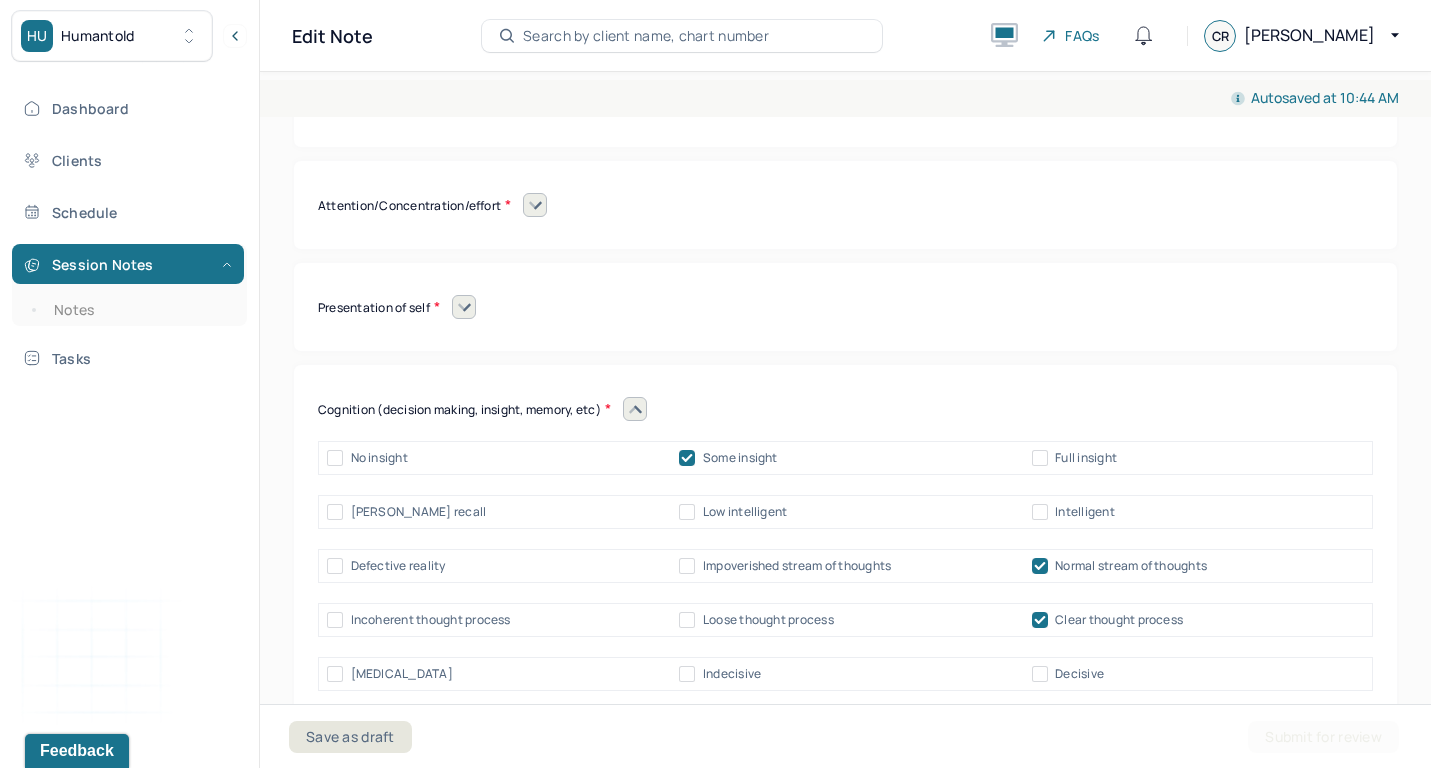 click 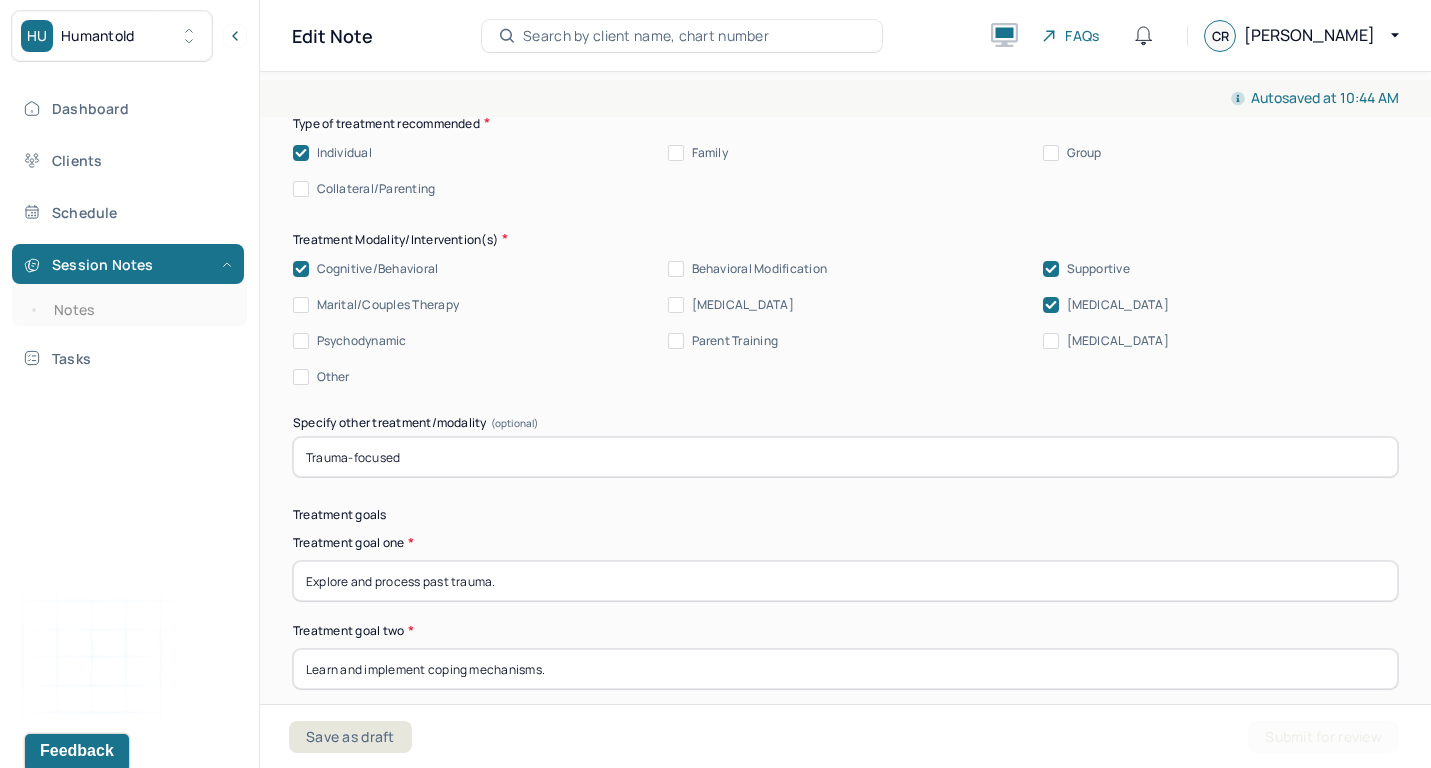scroll, scrollTop: 9799, scrollLeft: 0, axis: vertical 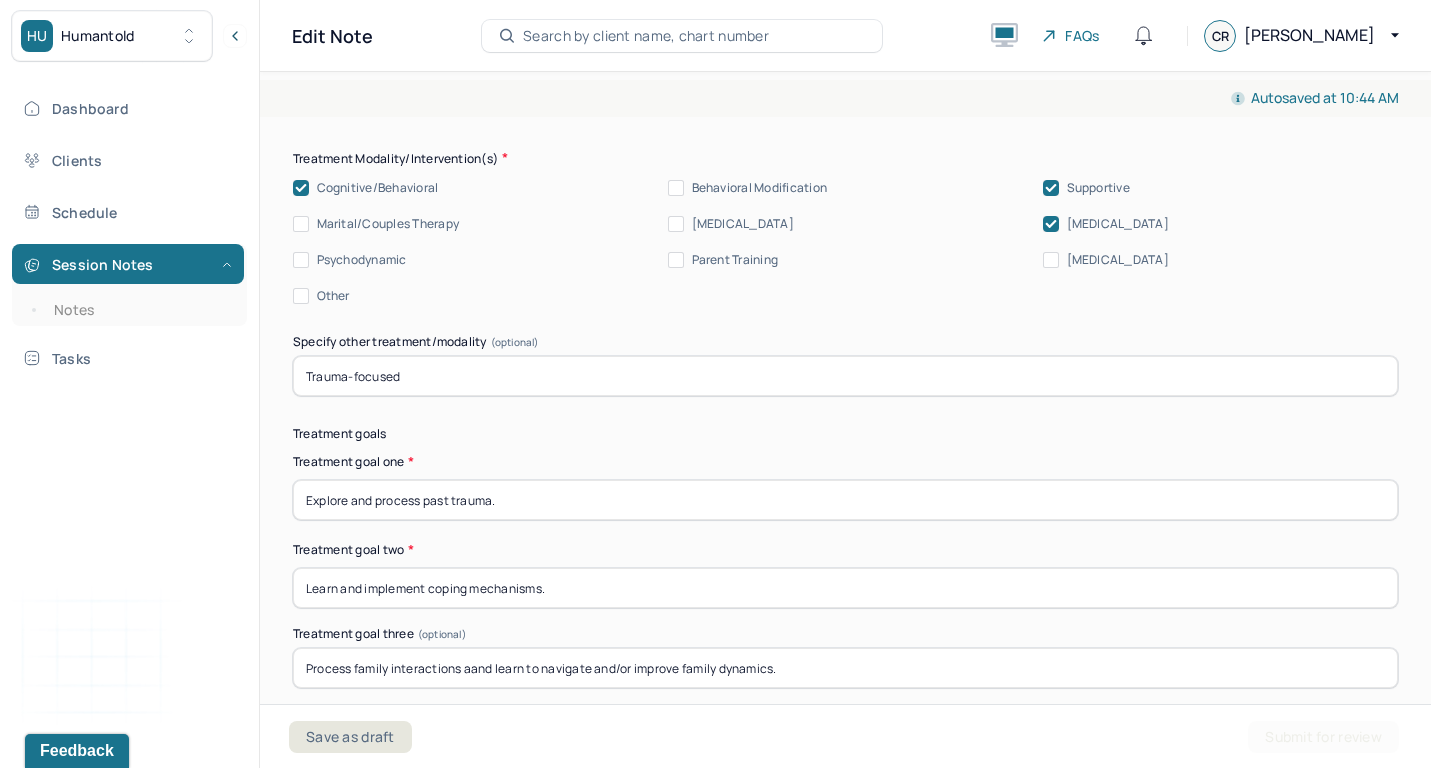 click on "Trauma-focused" at bounding box center [845, 376] 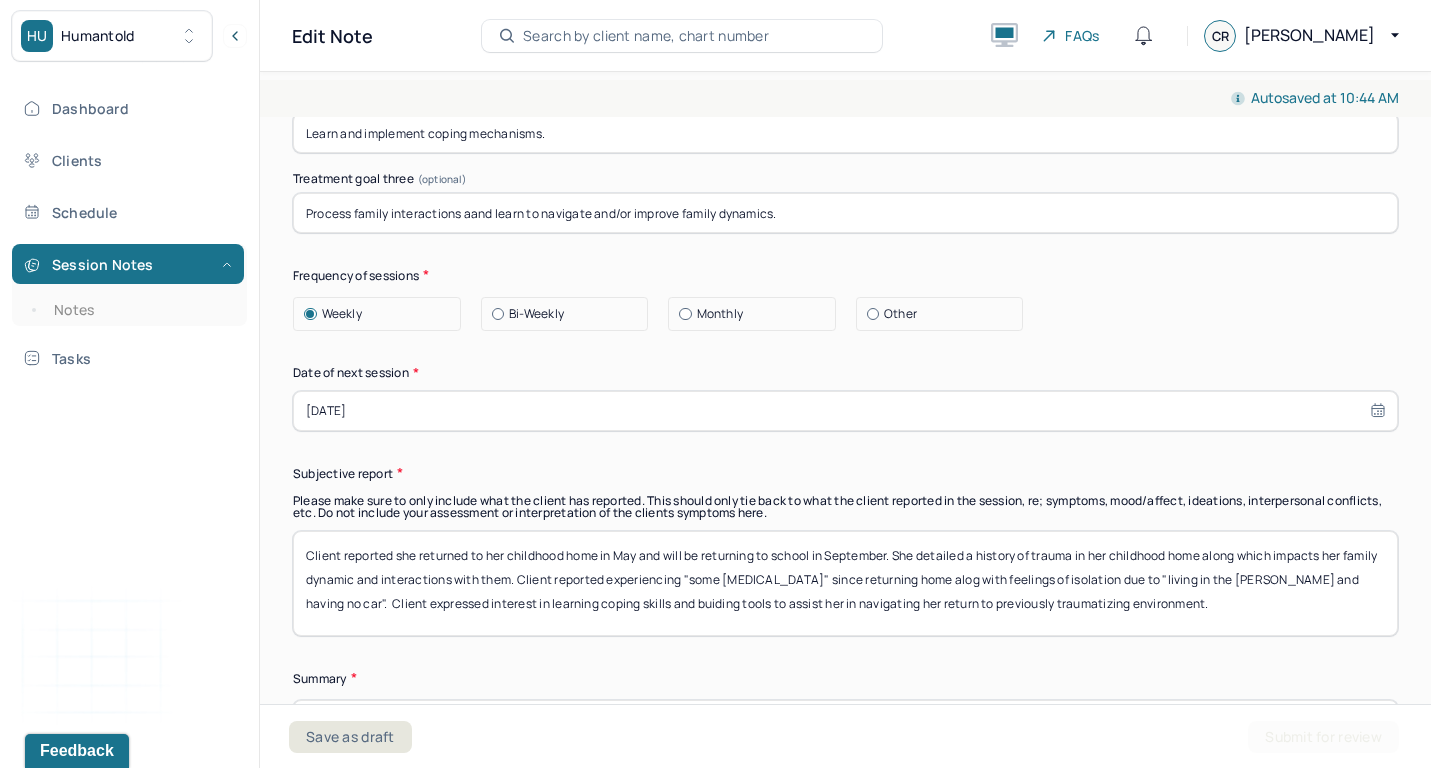 scroll, scrollTop: 10255, scrollLeft: 0, axis: vertical 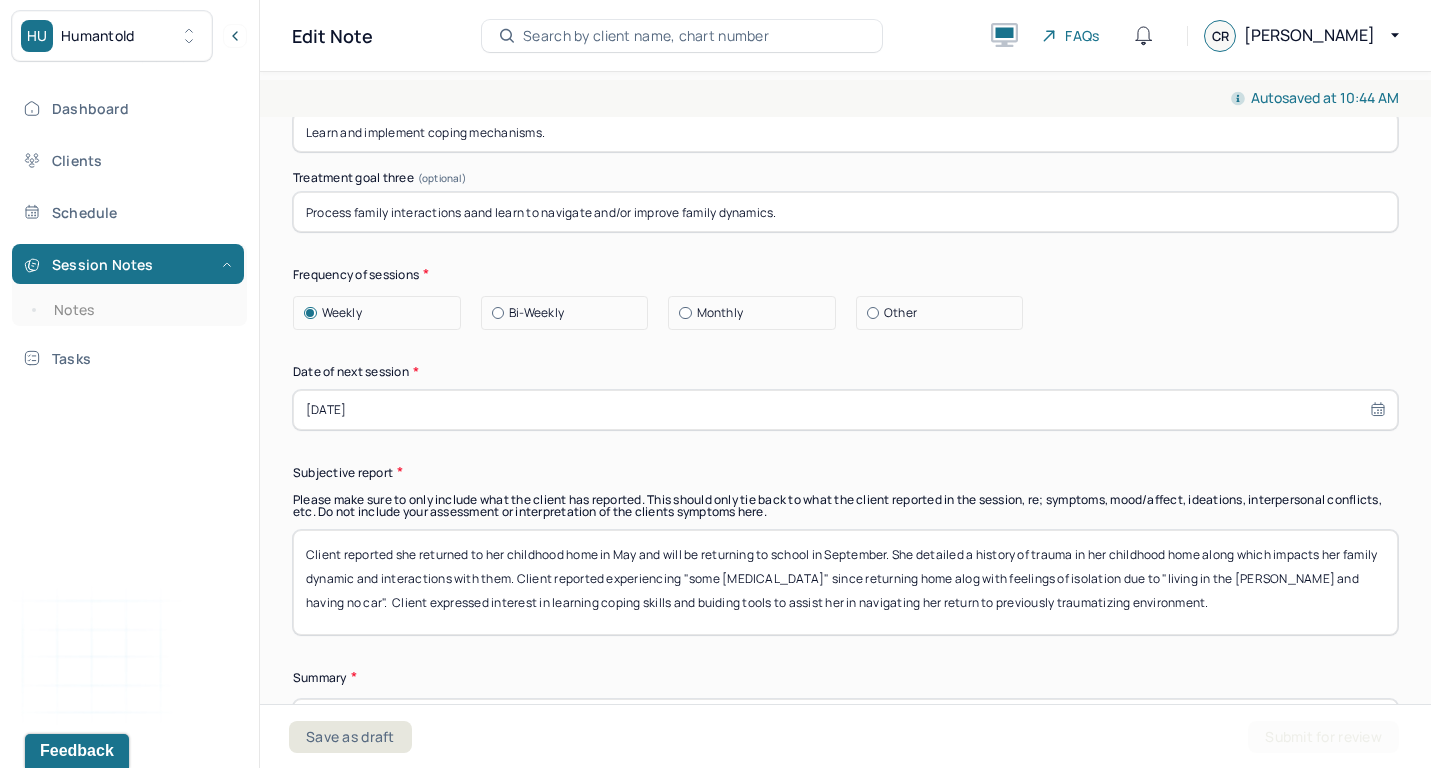 select on "6" 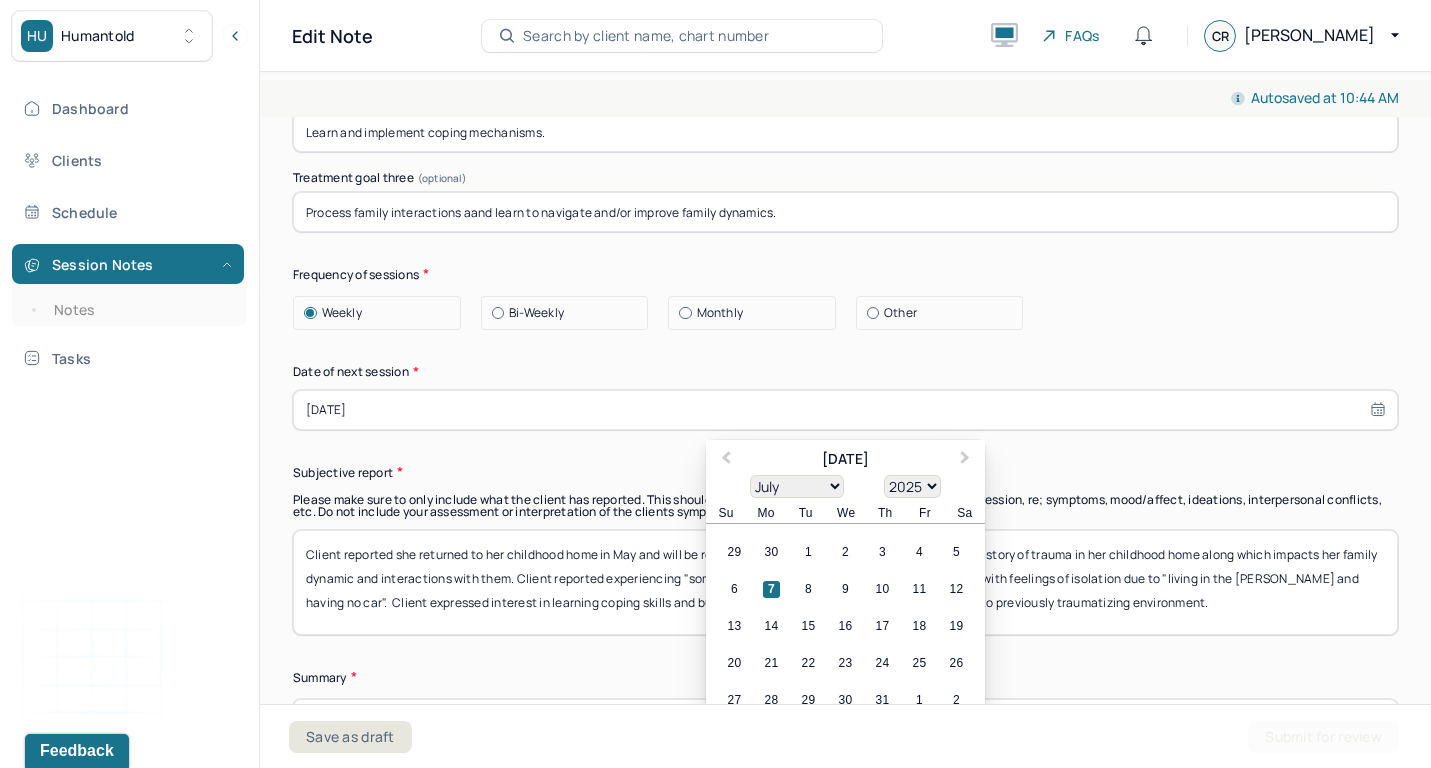 click on "[DATE]" at bounding box center [845, 410] 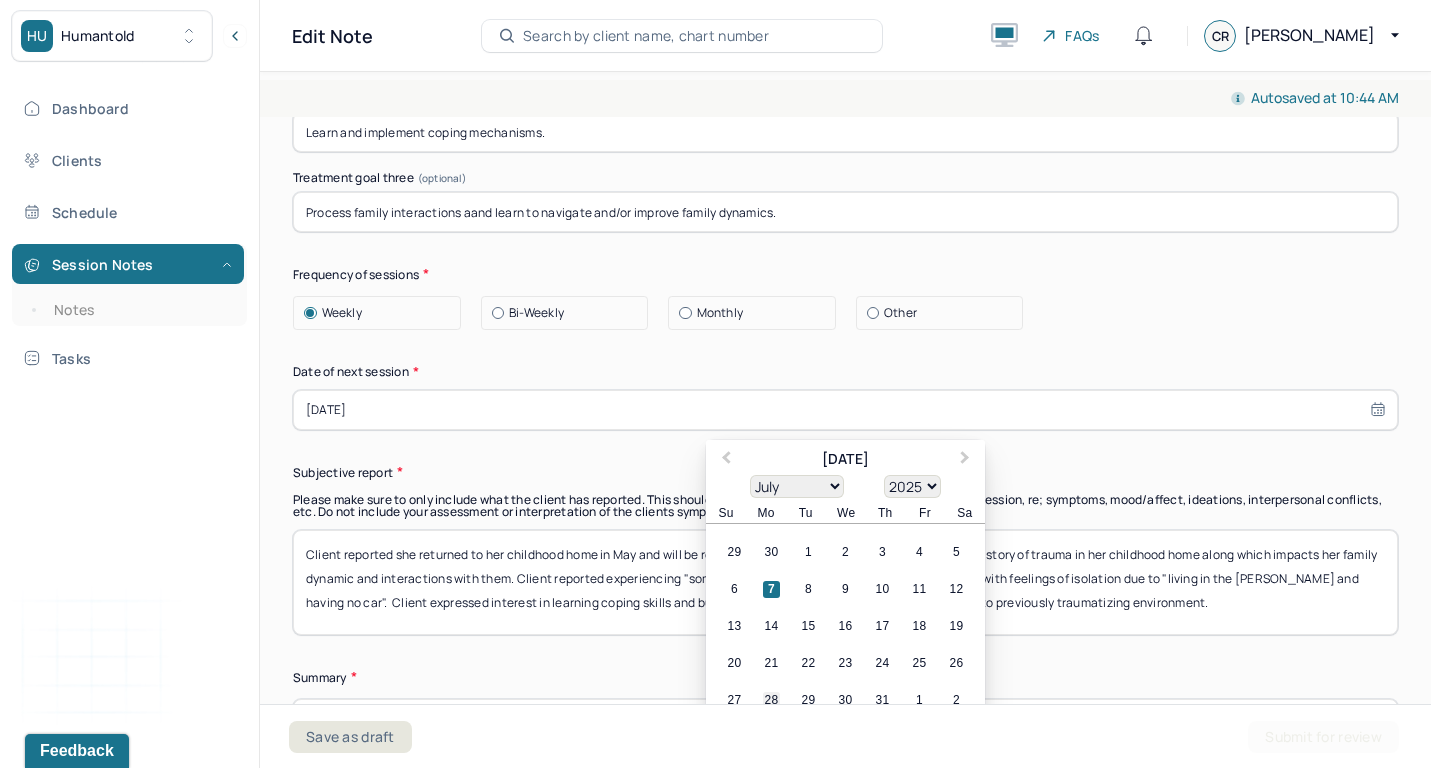 click on "28" at bounding box center [771, 700] 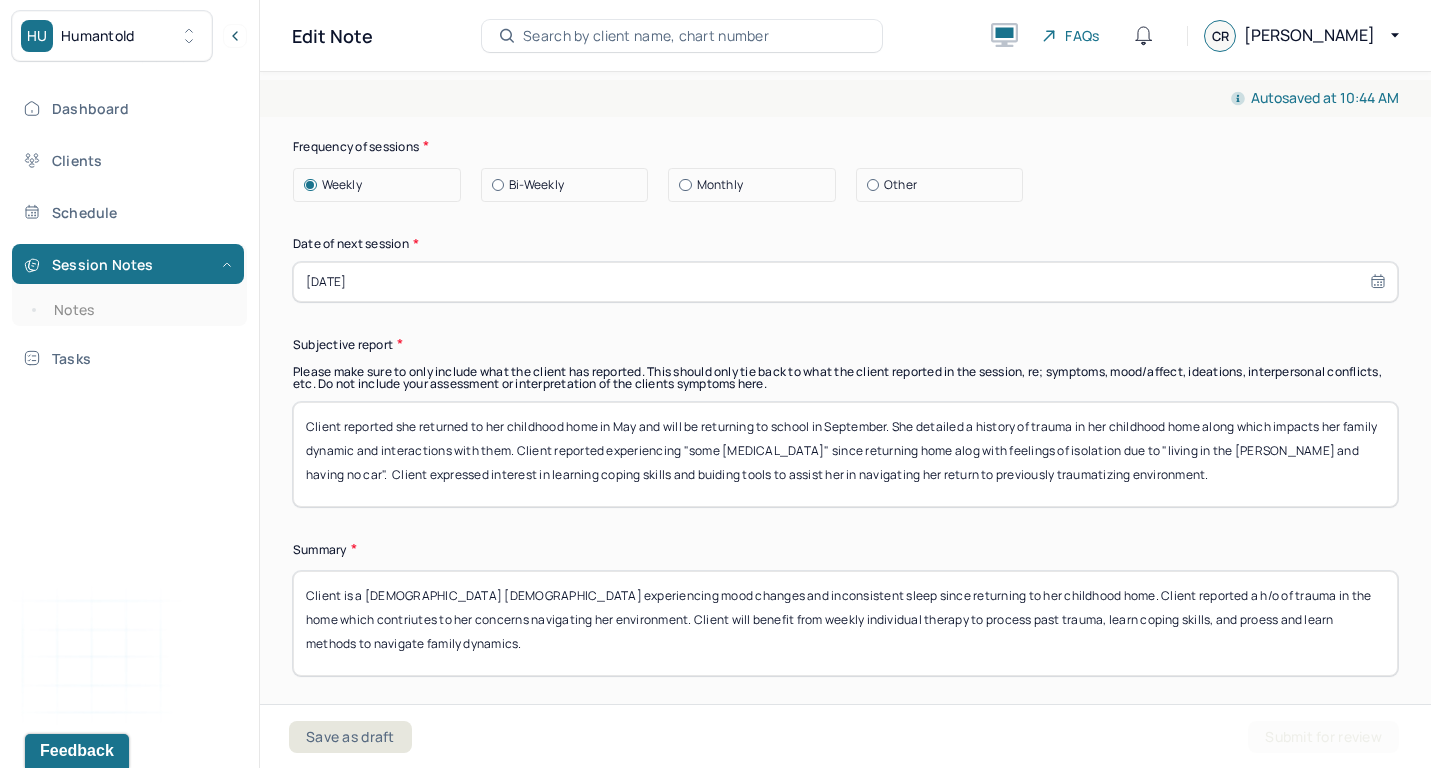 scroll, scrollTop: 10396, scrollLeft: 0, axis: vertical 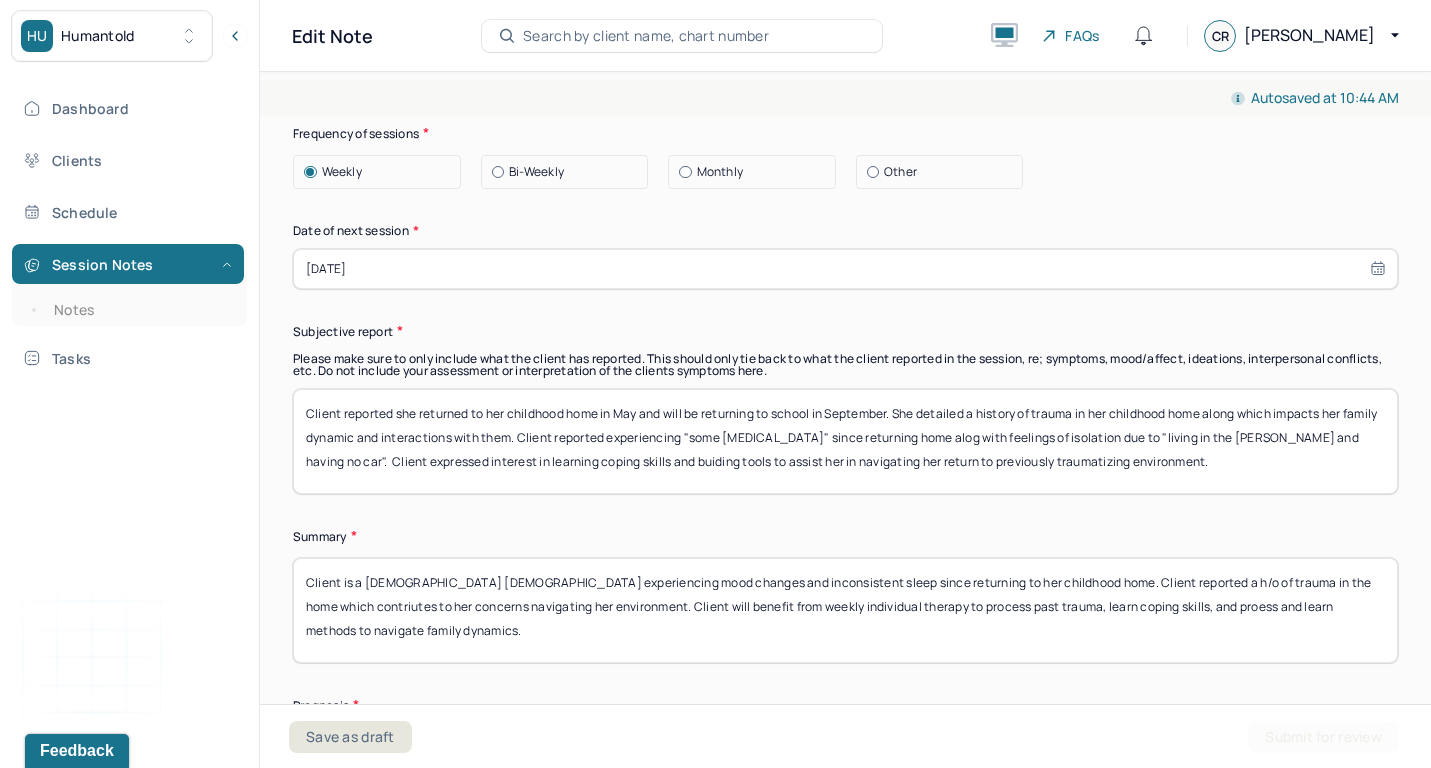 click on "[DATE]" at bounding box center (845, 269) 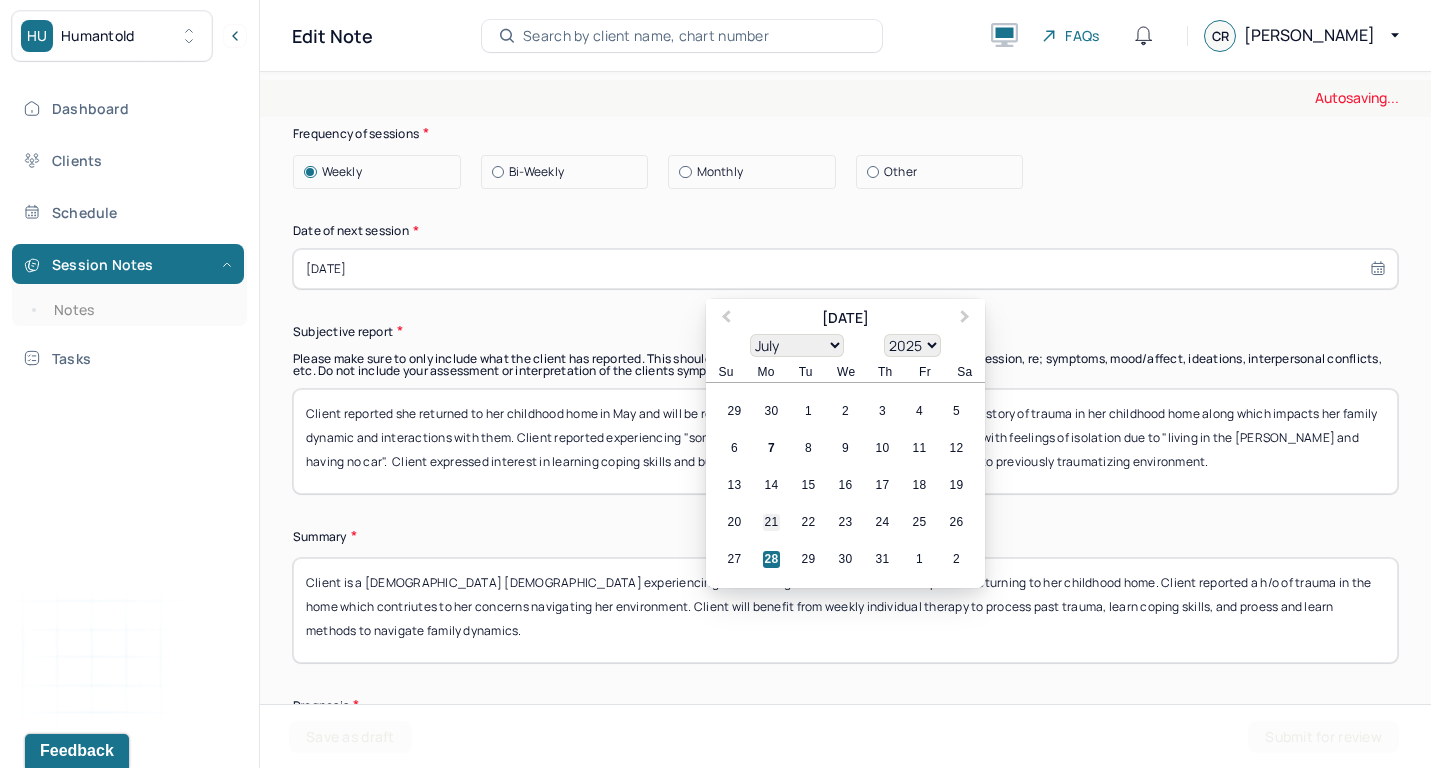 click on "21" at bounding box center [771, 522] 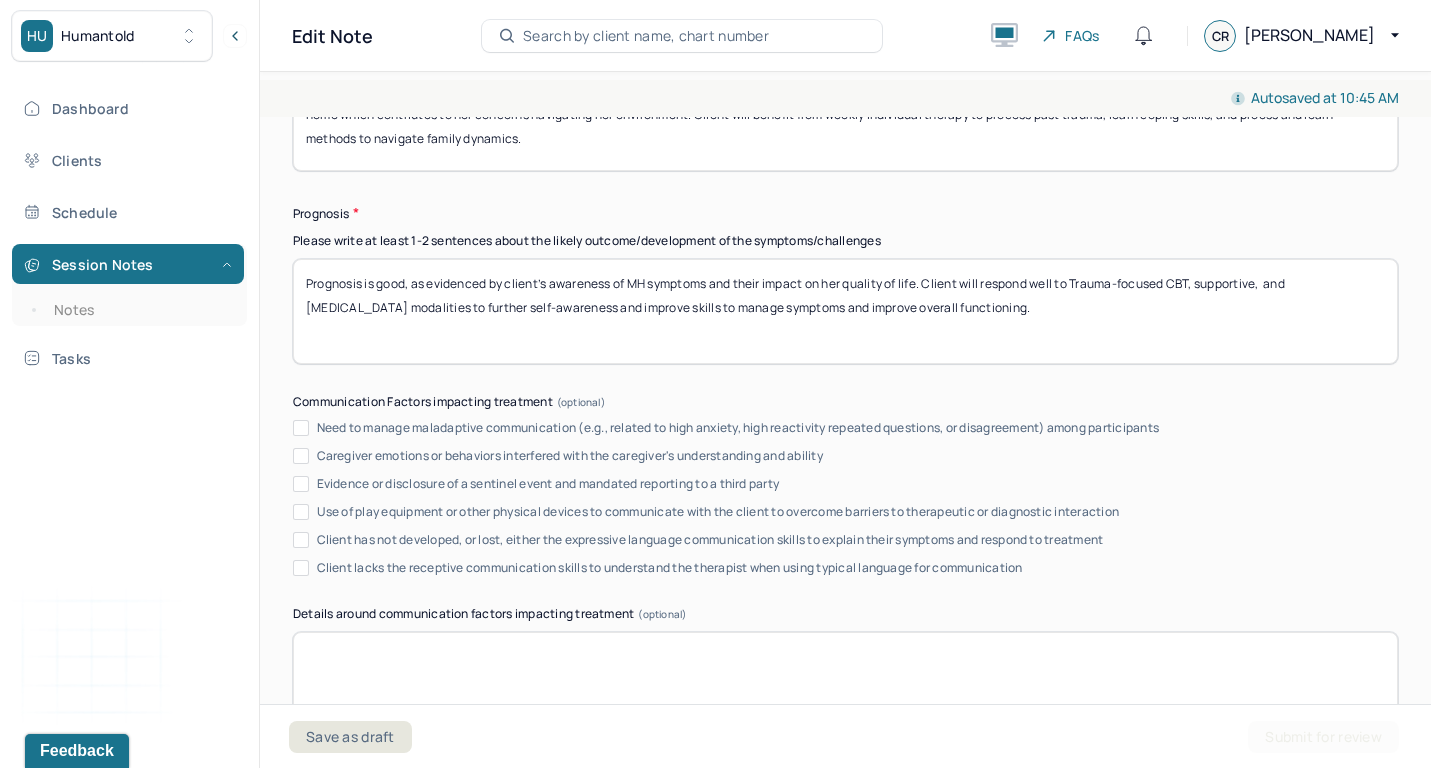scroll, scrollTop: 10890, scrollLeft: 0, axis: vertical 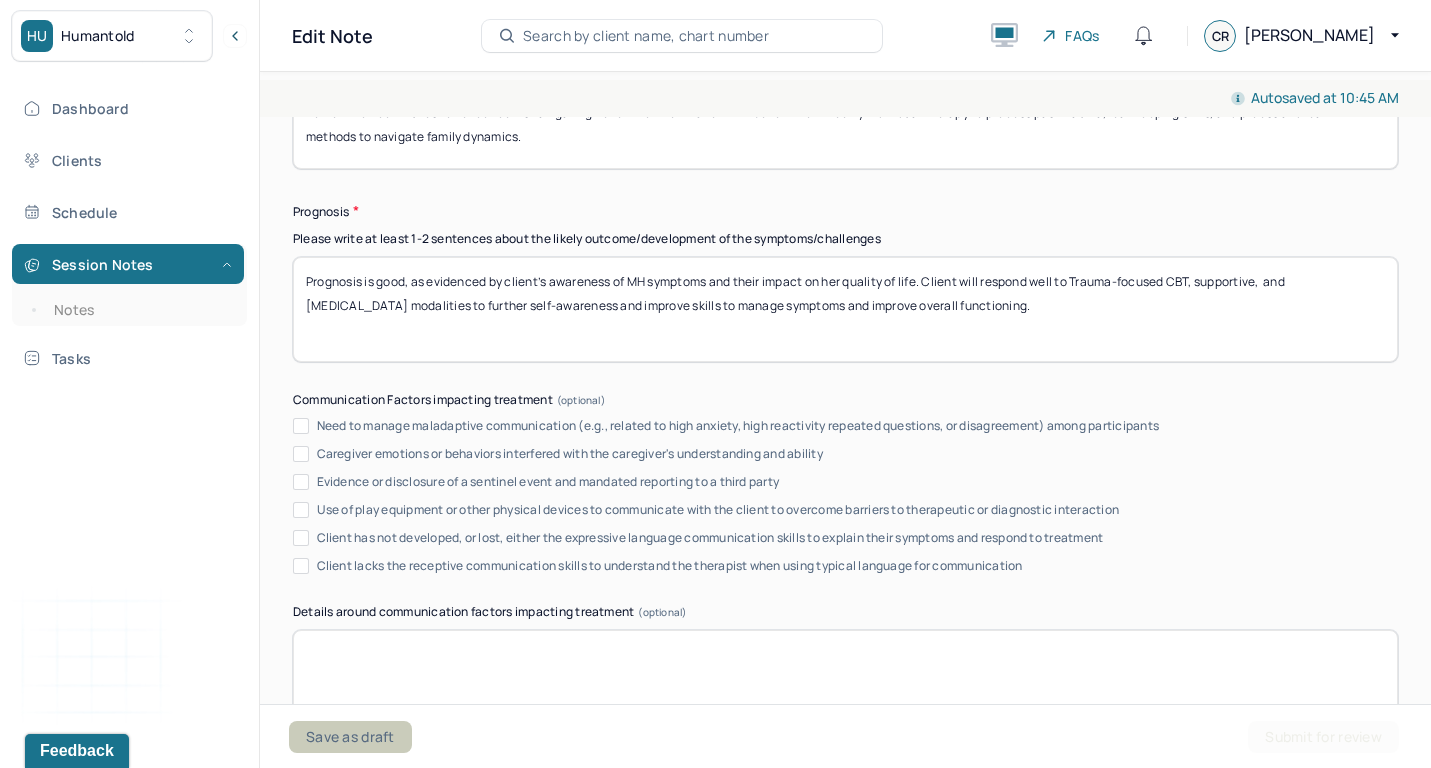 click on "Save as draft" at bounding box center [350, 737] 